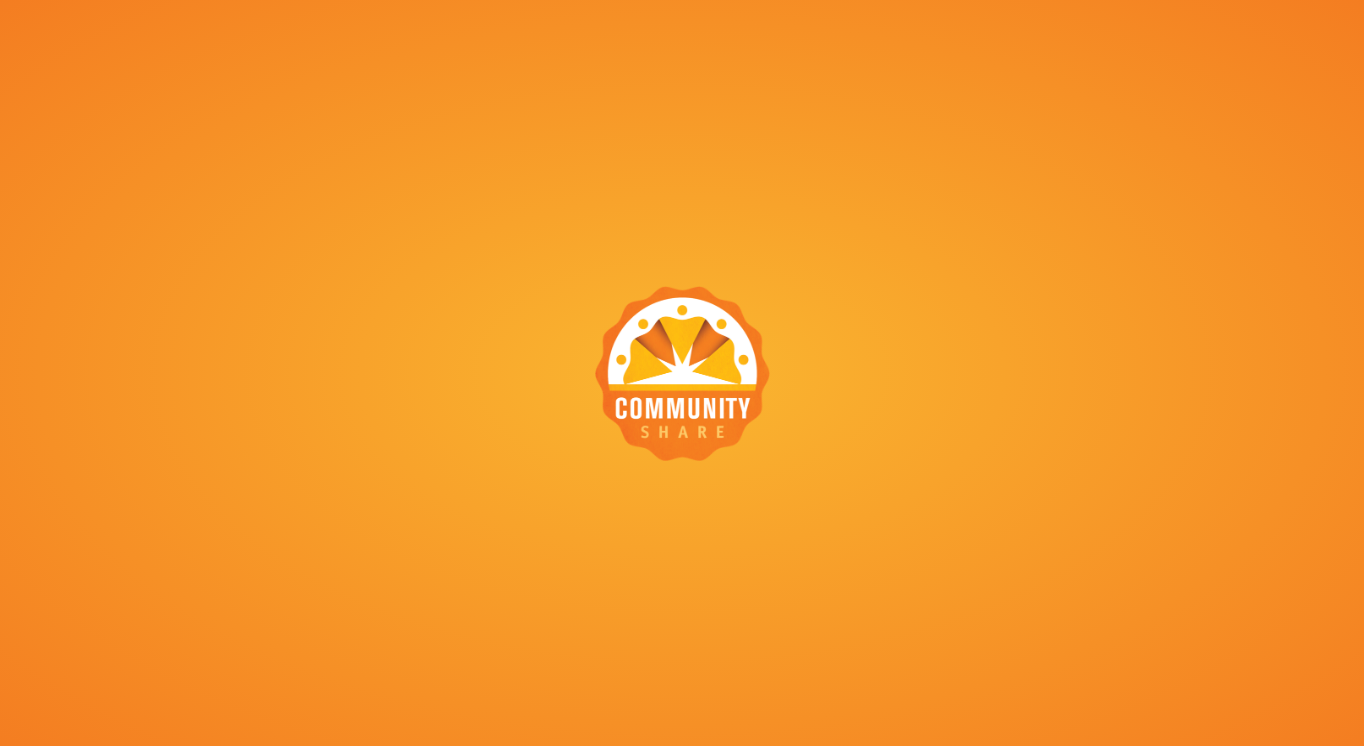 scroll, scrollTop: 0, scrollLeft: 0, axis: both 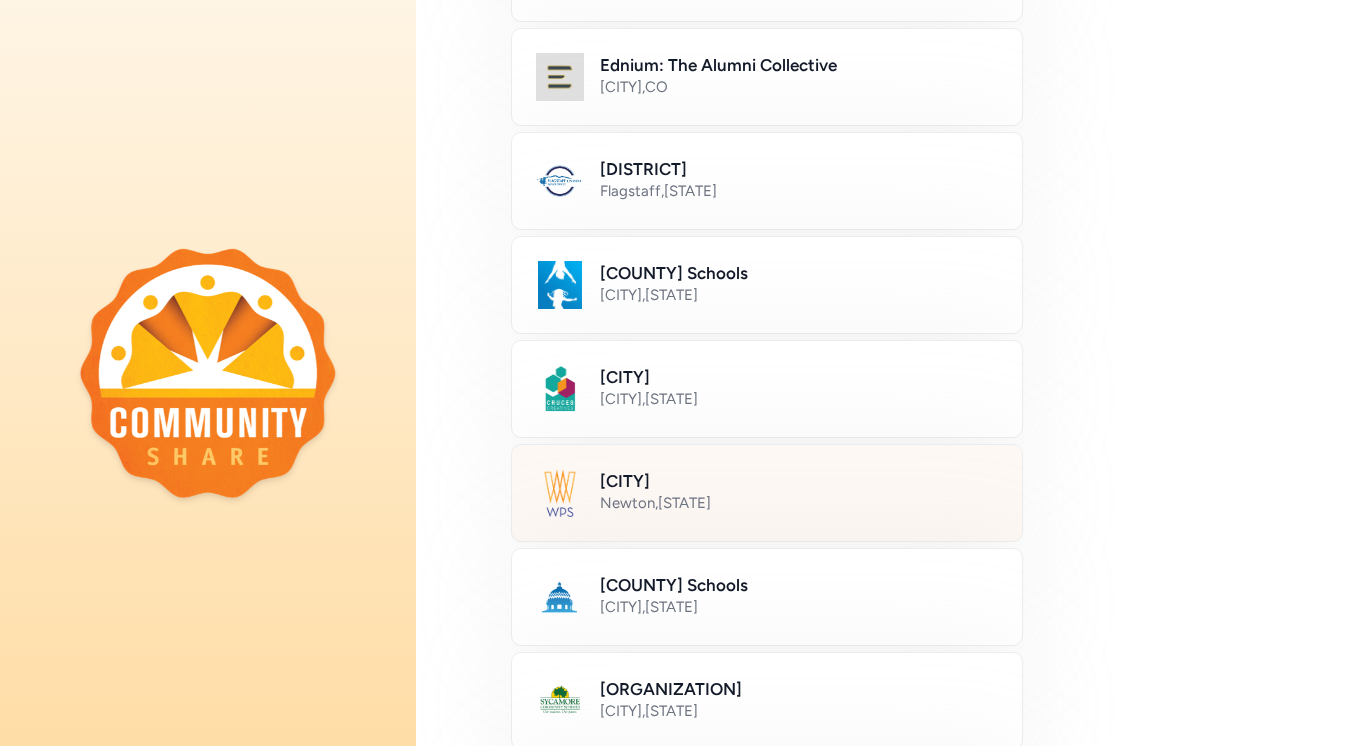 click on "[CITY] , [STATE]" at bounding box center (767, 493) 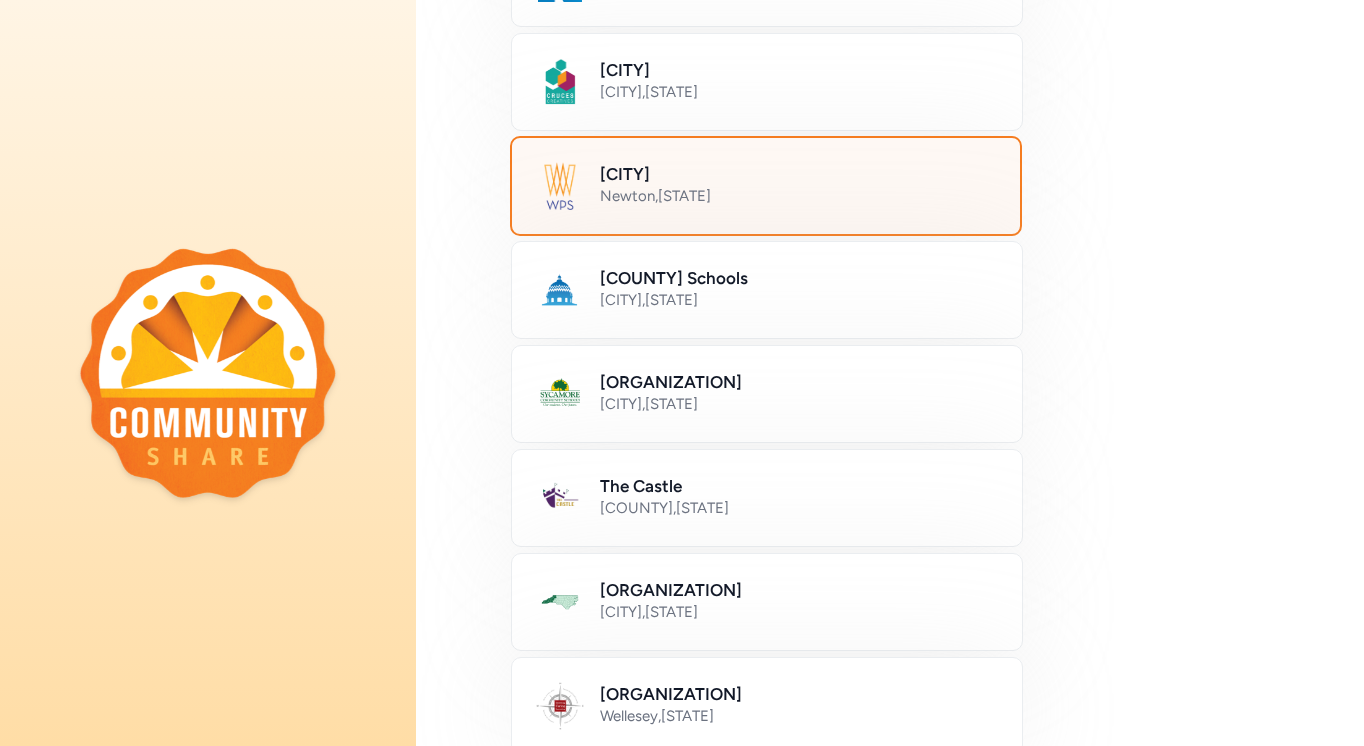 scroll, scrollTop: 1146, scrollLeft: 0, axis: vertical 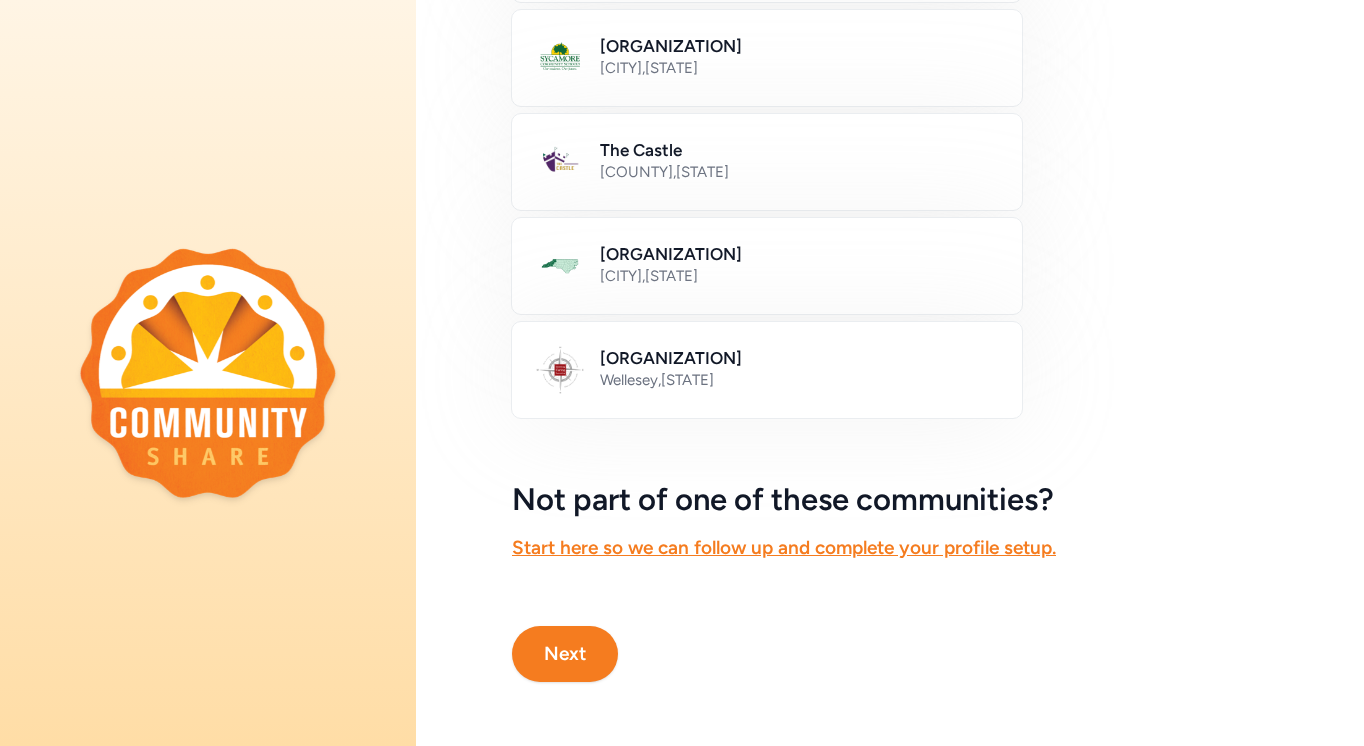 click on "Next" at bounding box center (565, 654) 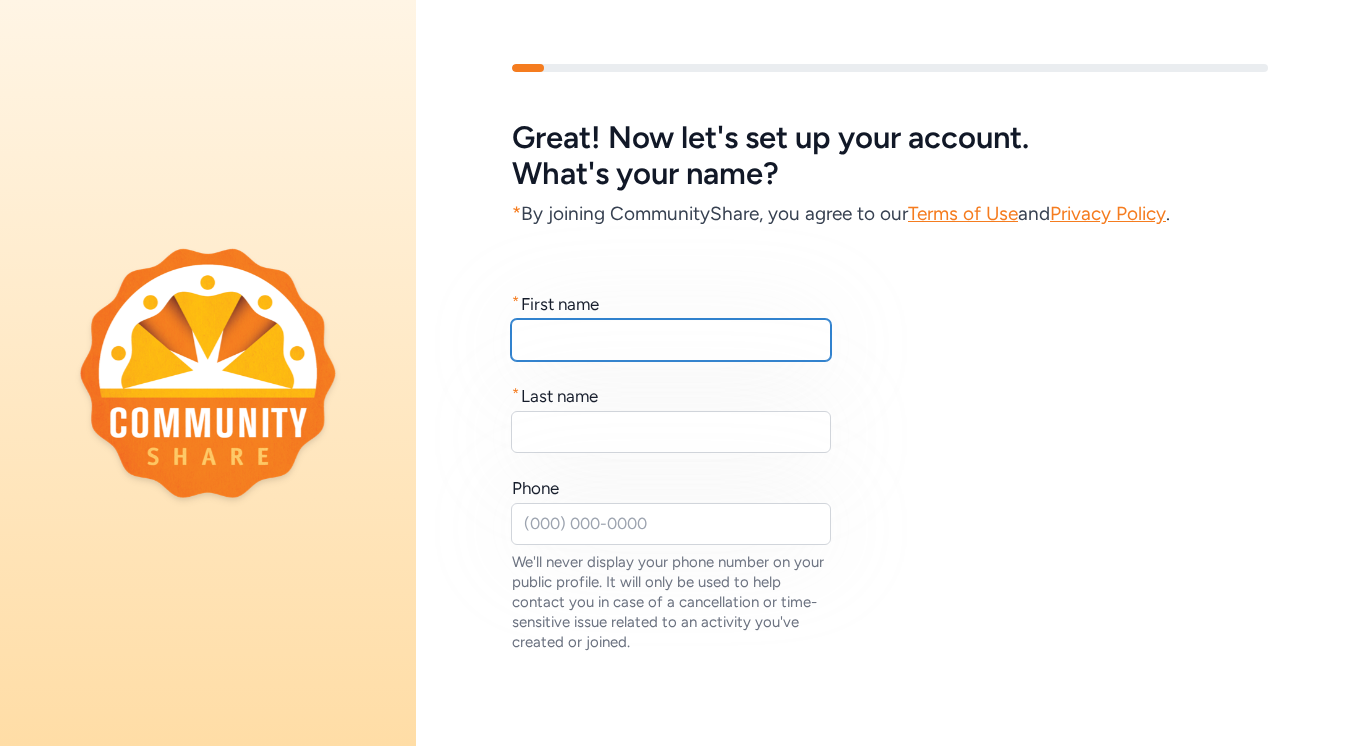 click at bounding box center [671, 340] 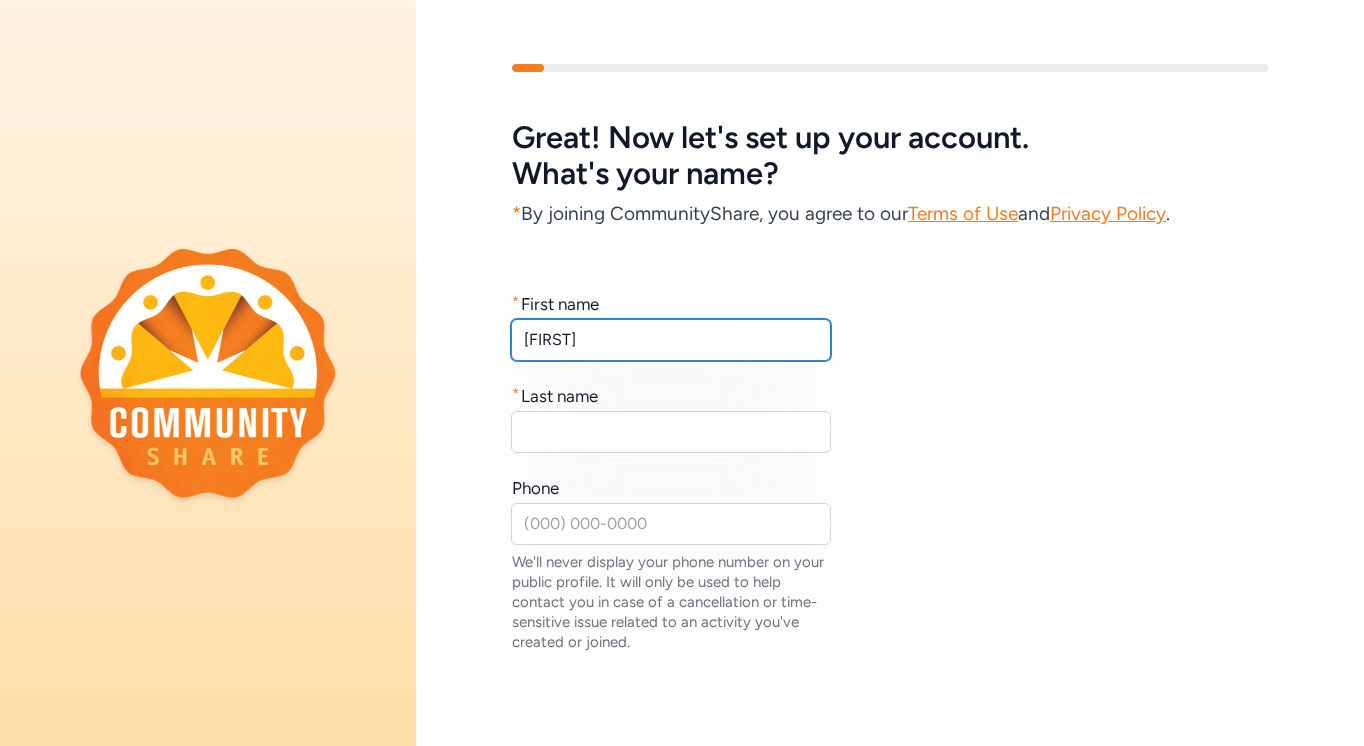type on "[FIRST]" 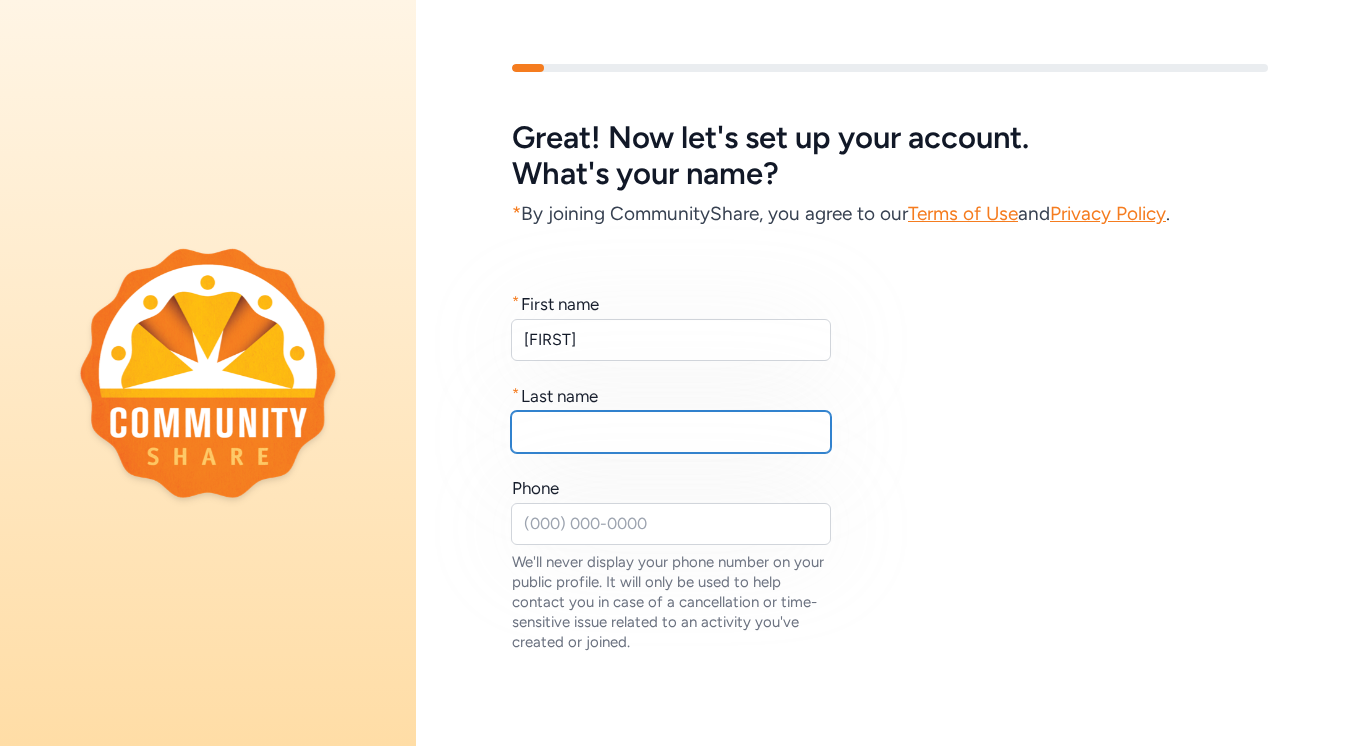click at bounding box center [671, 432] 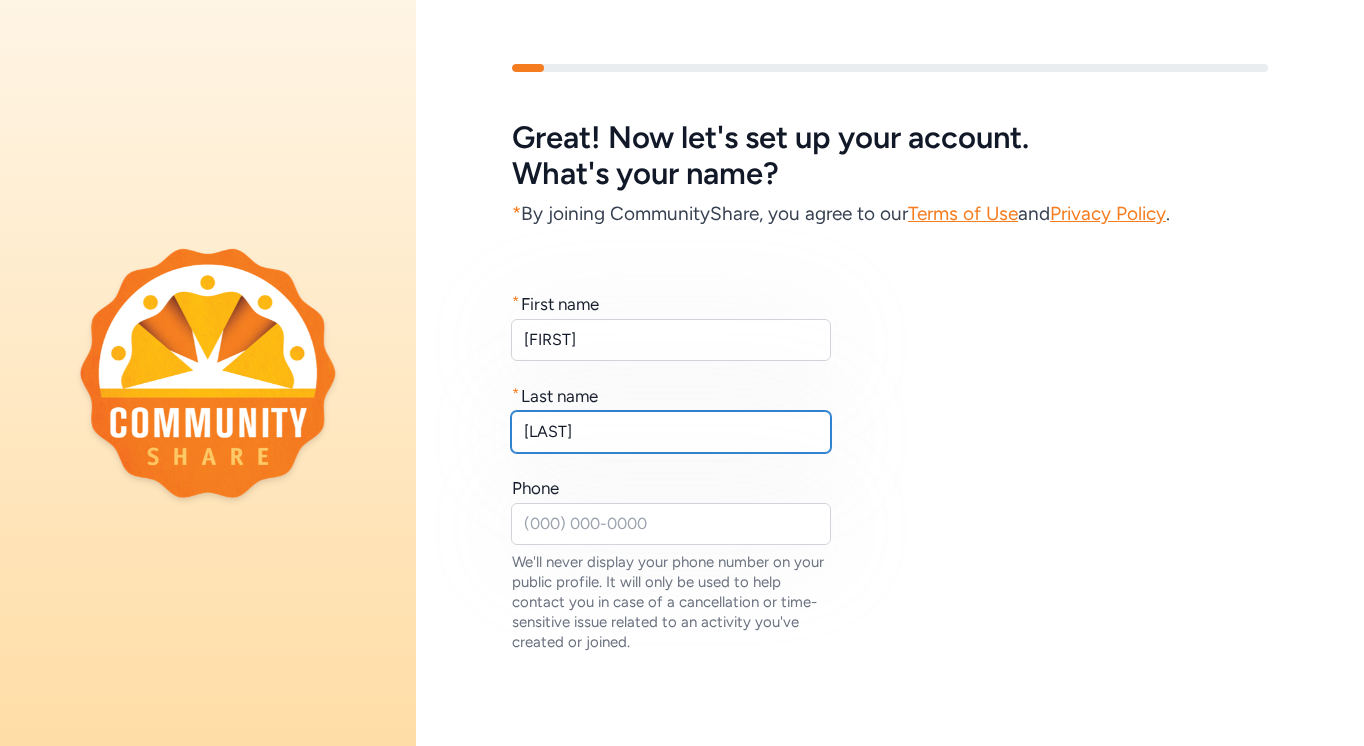 type on "[LAST]" 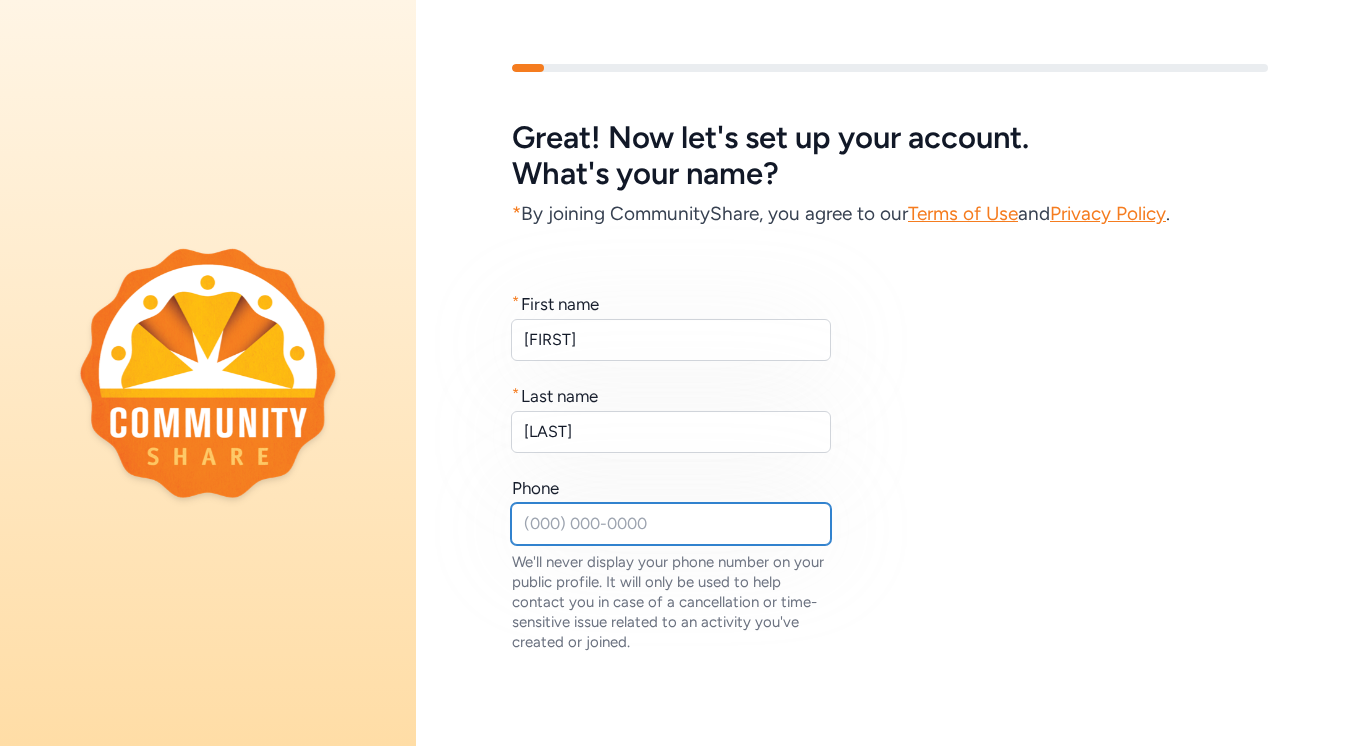 click at bounding box center [671, 524] 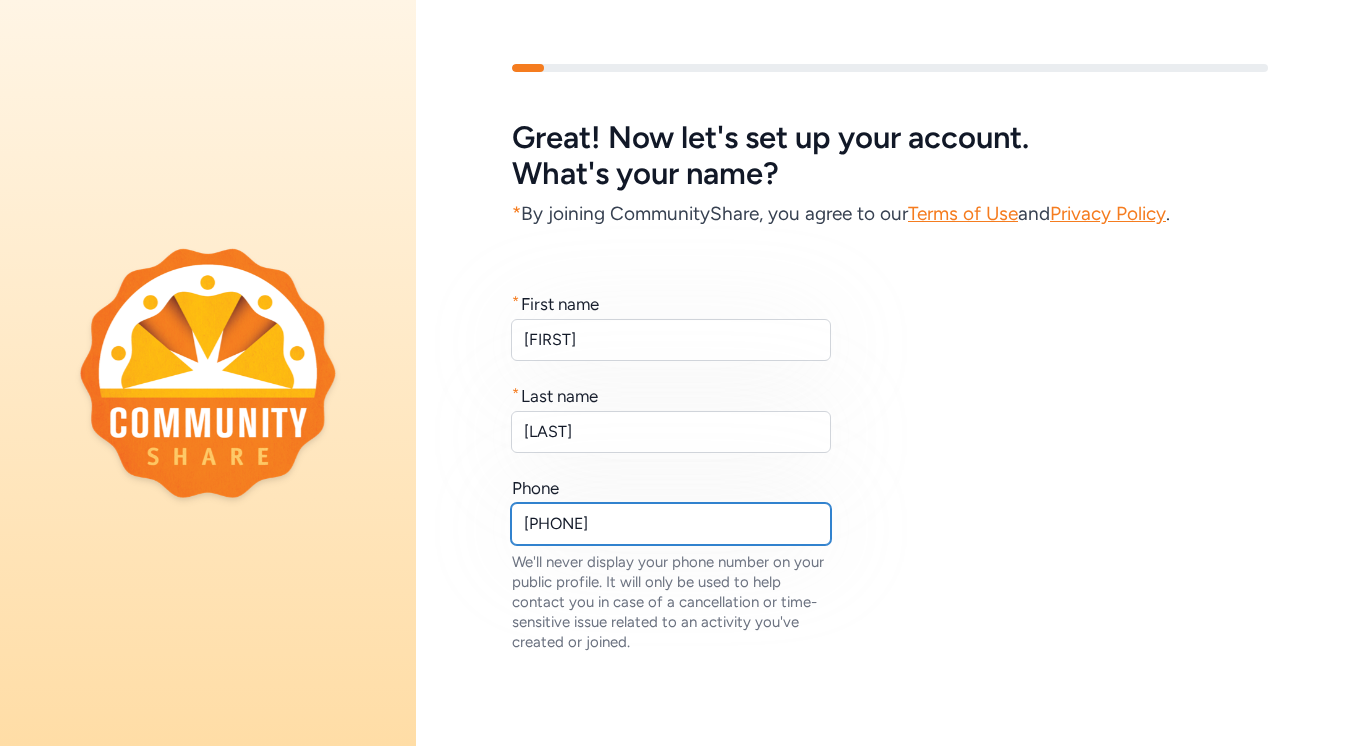scroll, scrollTop: 138, scrollLeft: 0, axis: vertical 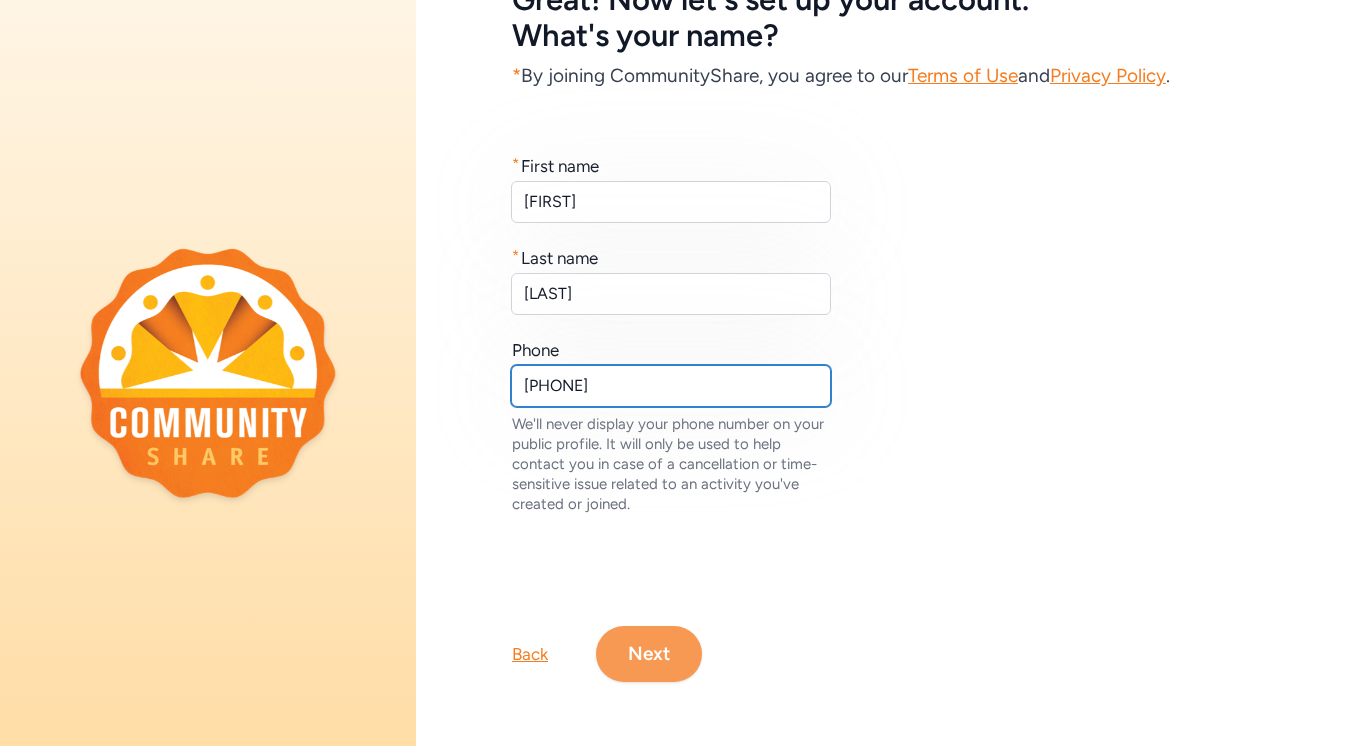 type on "[PHONE]" 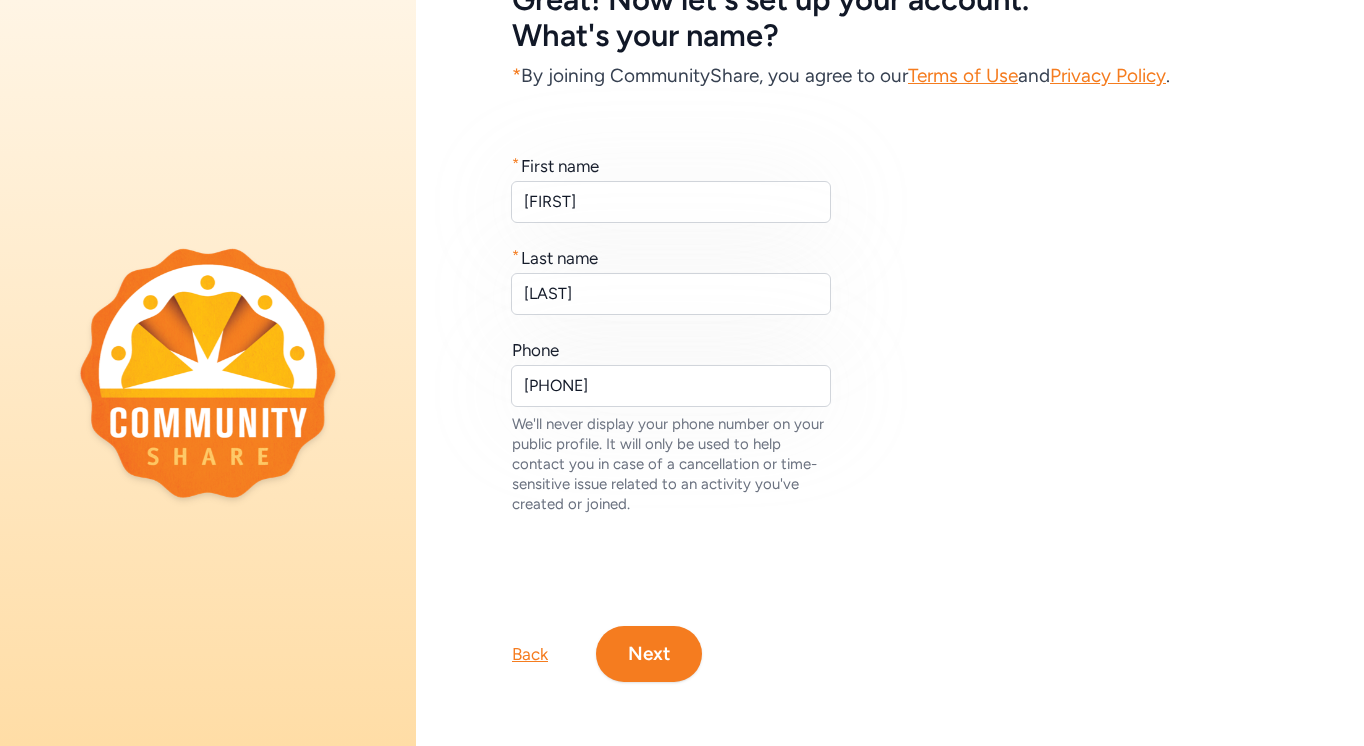 click on "Next" at bounding box center (649, 654) 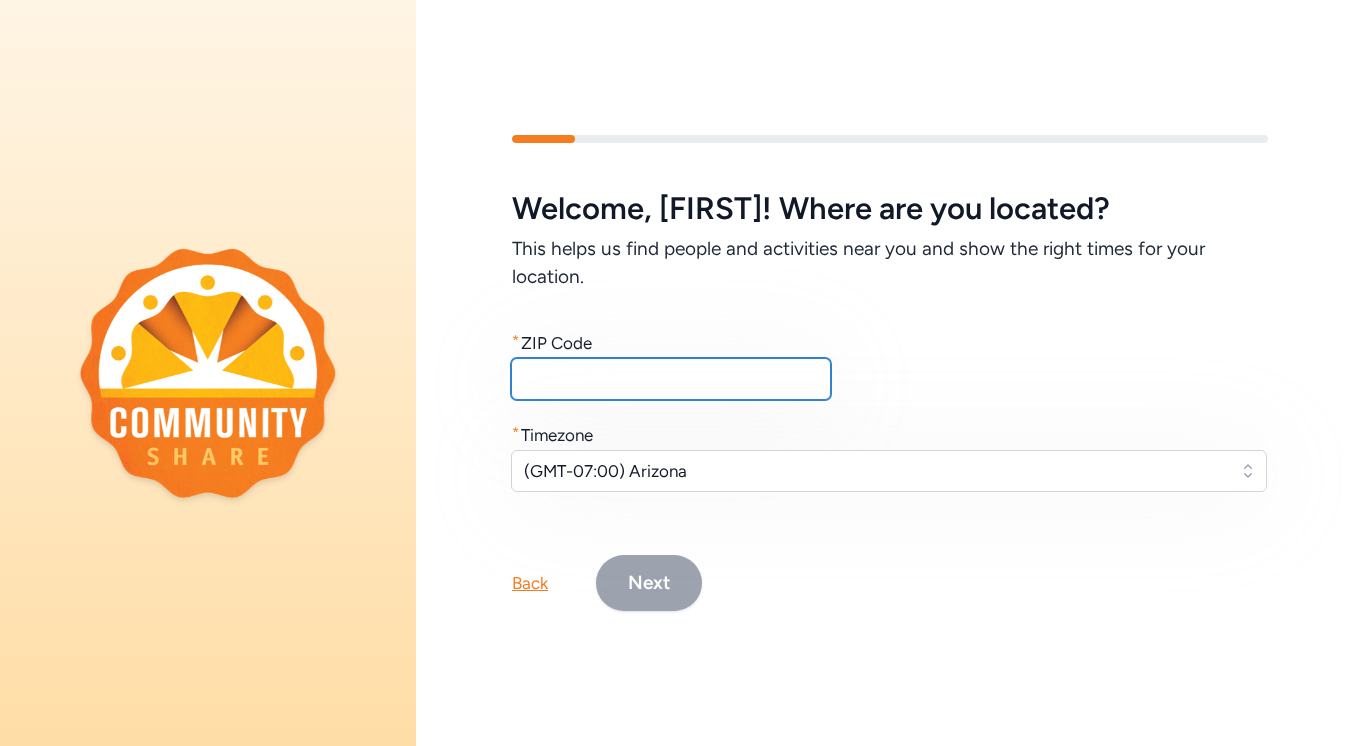 click at bounding box center [671, 379] 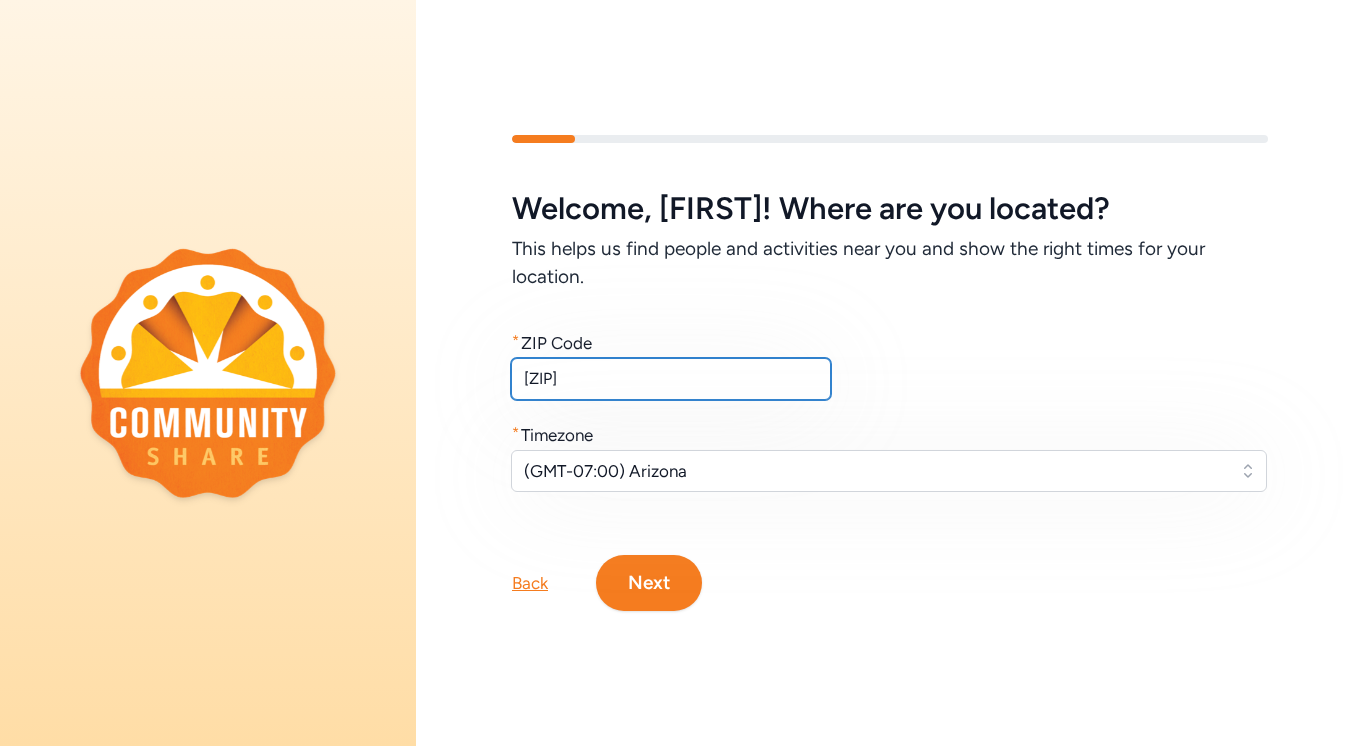 type on "[ZIP]" 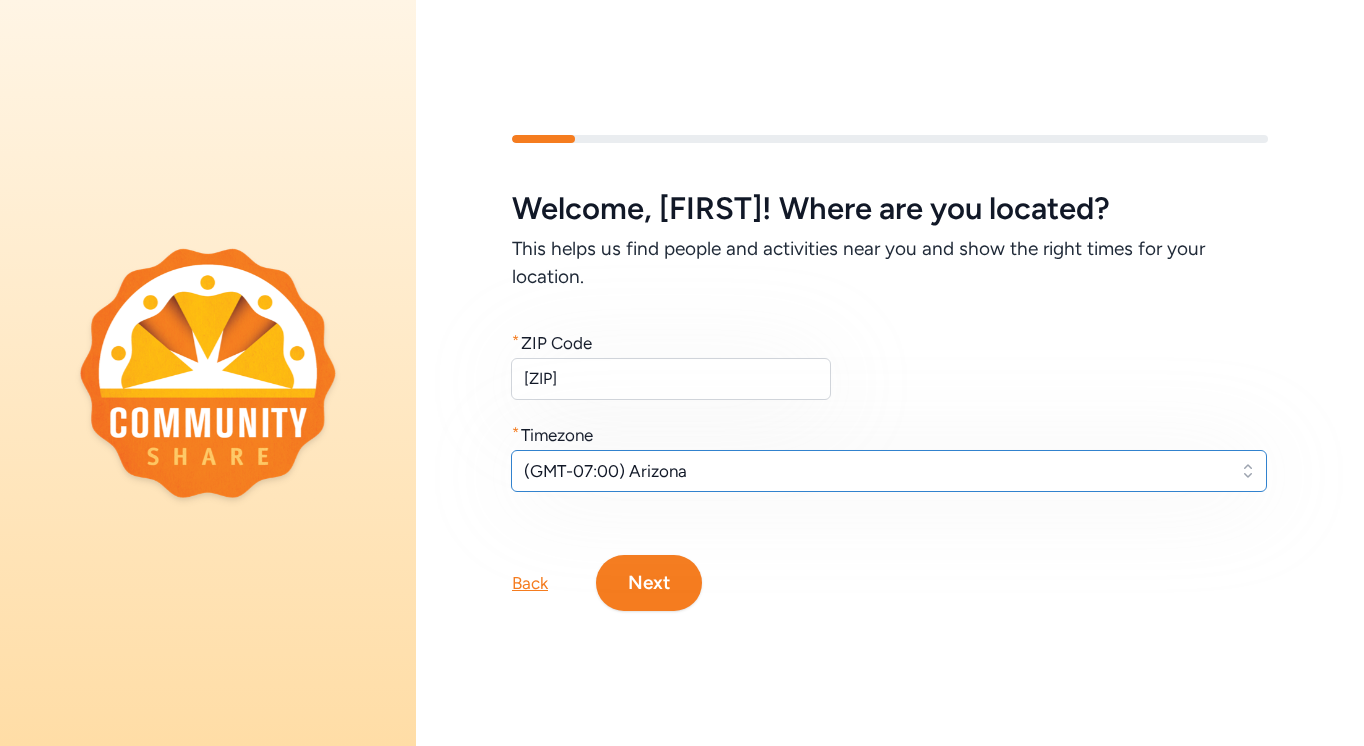click on "(GMT-07:00) Arizona" at bounding box center (889, 471) 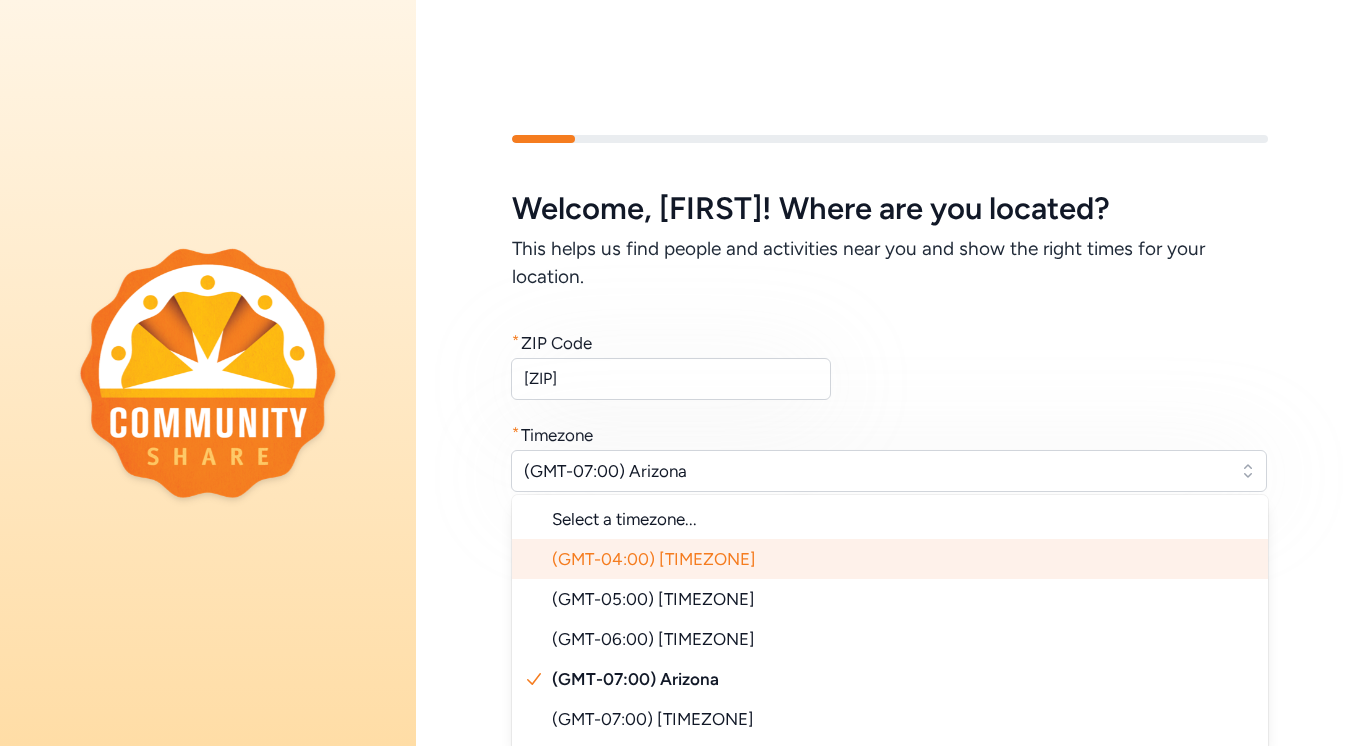 click on "(GMT-04:00) [TIMEZONE]" at bounding box center [654, 559] 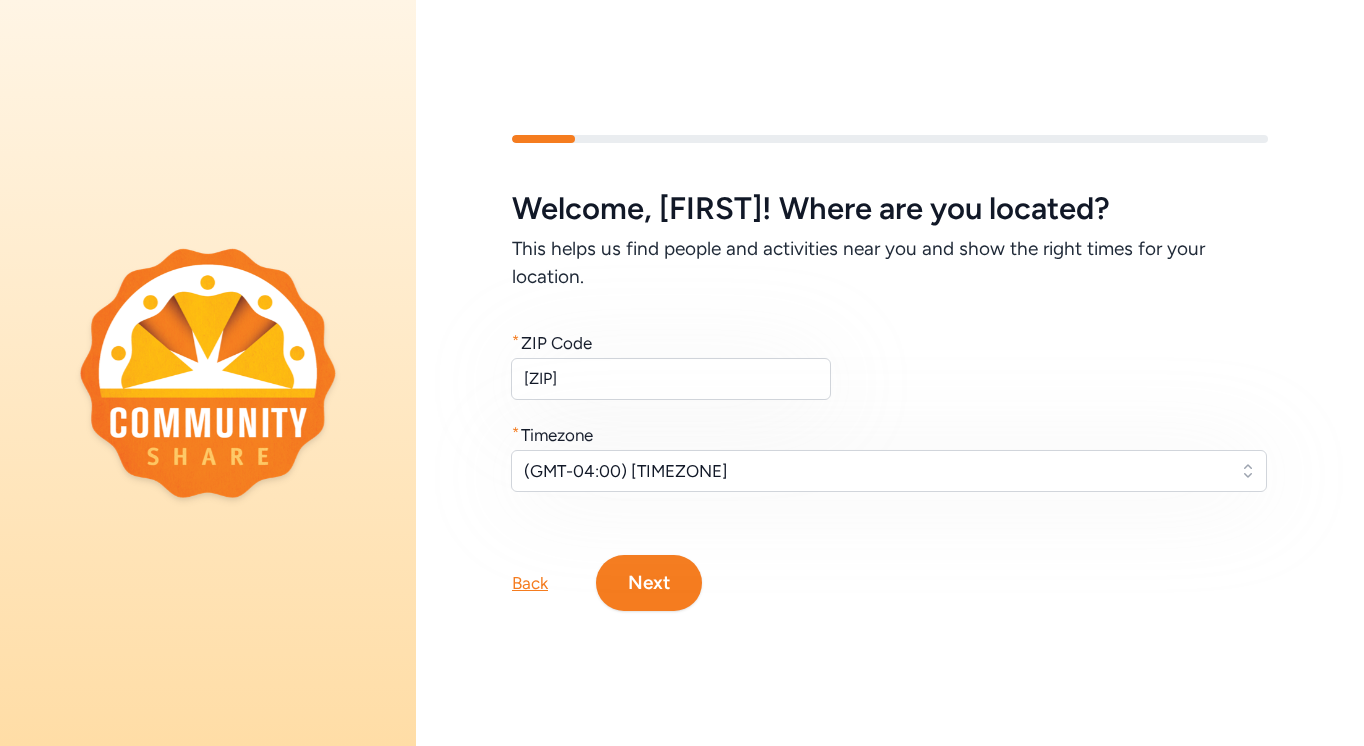 click on "Next" at bounding box center [649, 583] 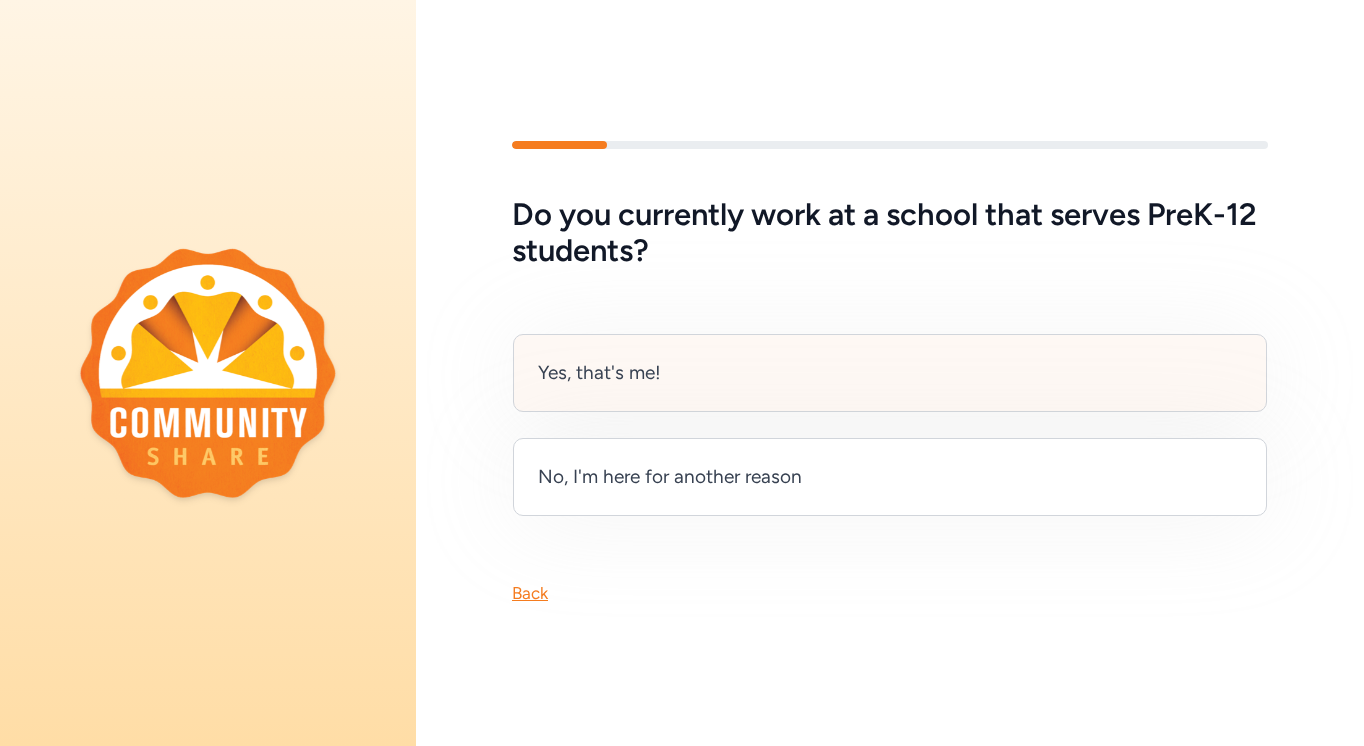 click on "Yes, that's me!" at bounding box center (599, 373) 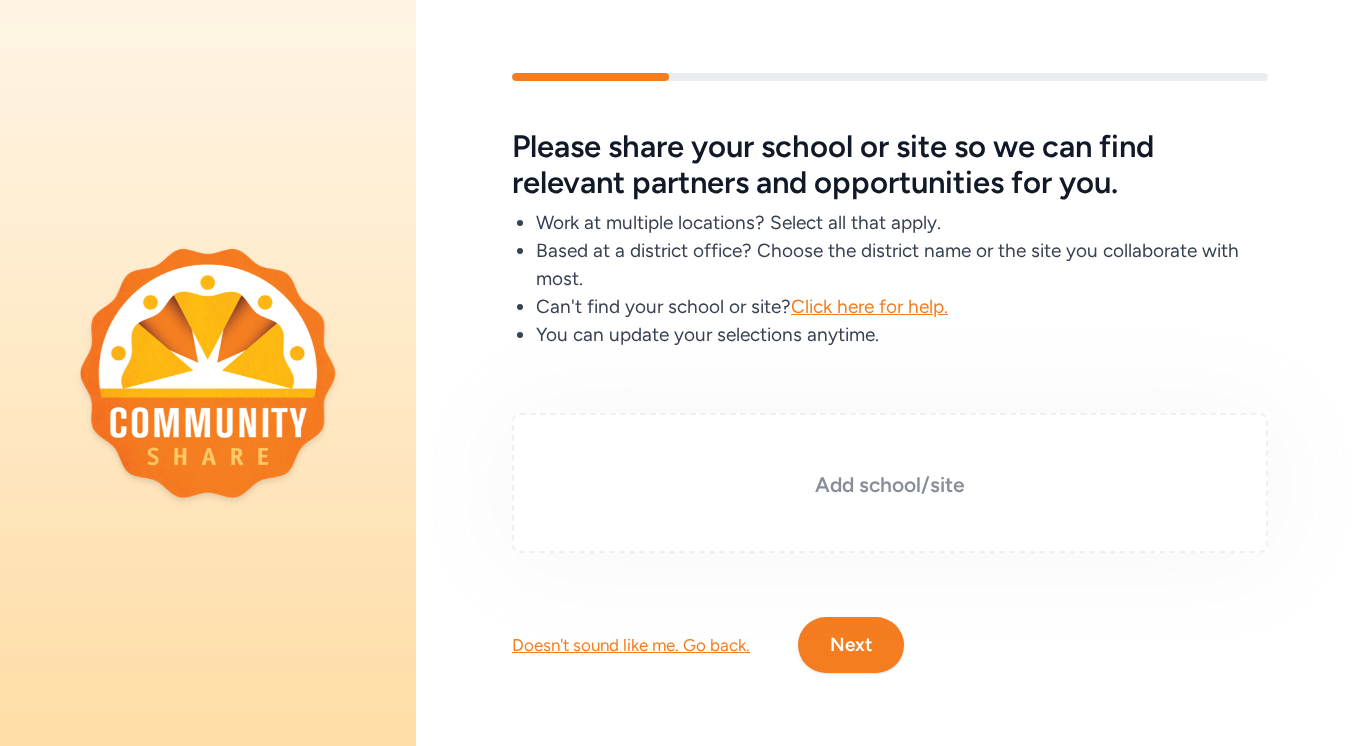 click on "Add school/site" at bounding box center (890, 483) 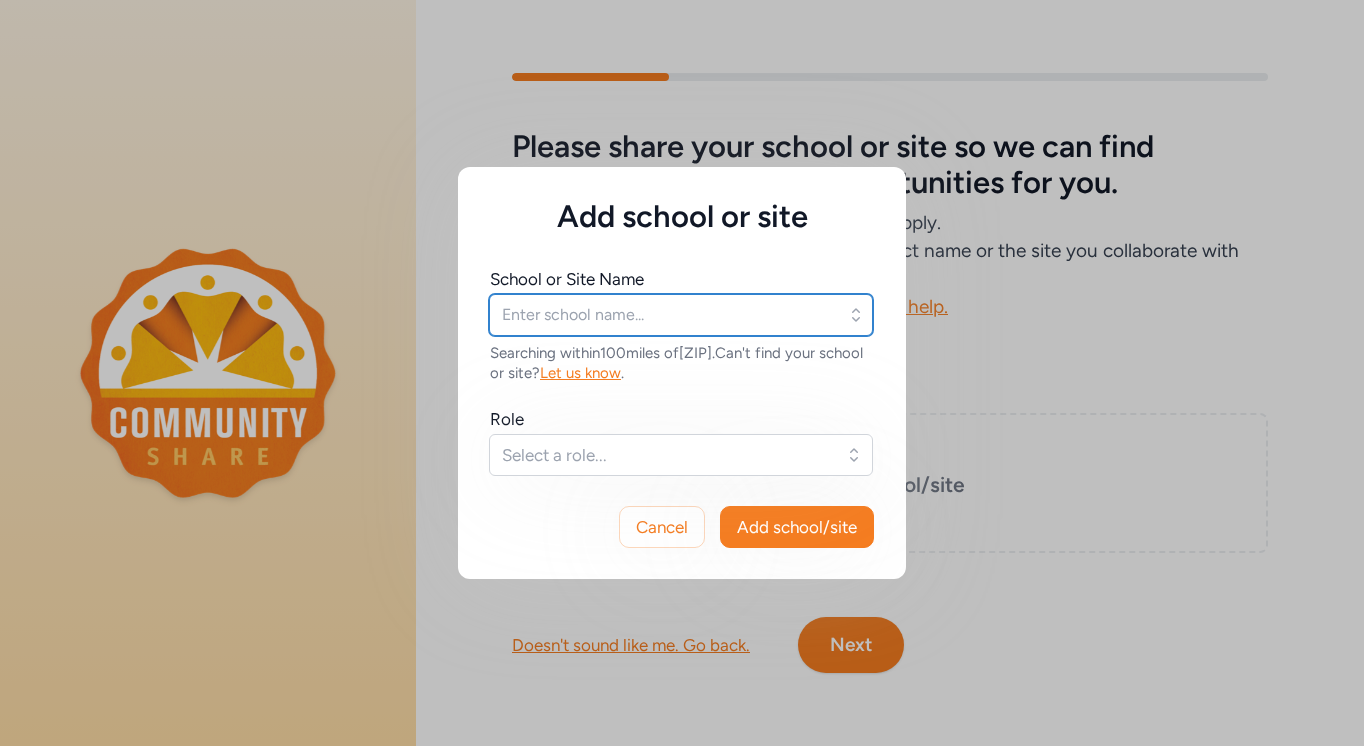 click at bounding box center (681, 315) 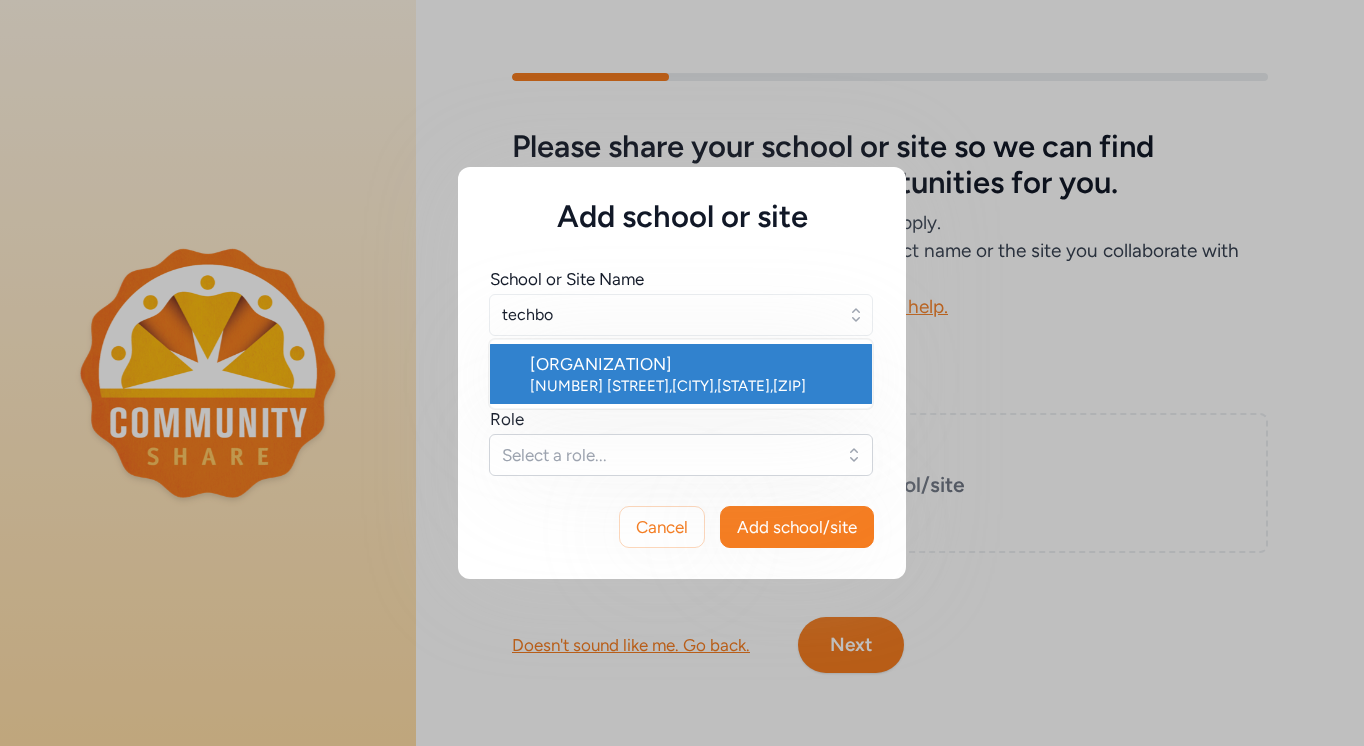 click on "[ORGANIZATION]" at bounding box center (693, 364) 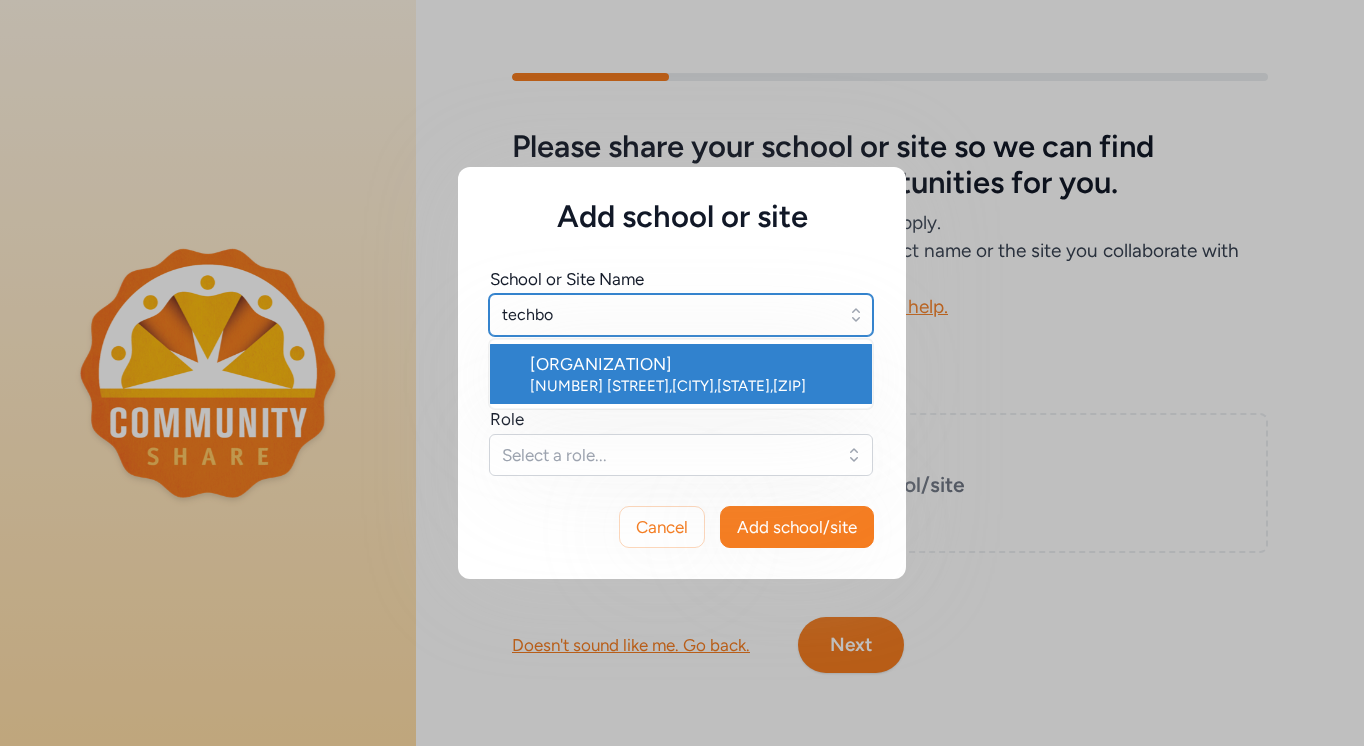 type on "[ORGANIZATION]" 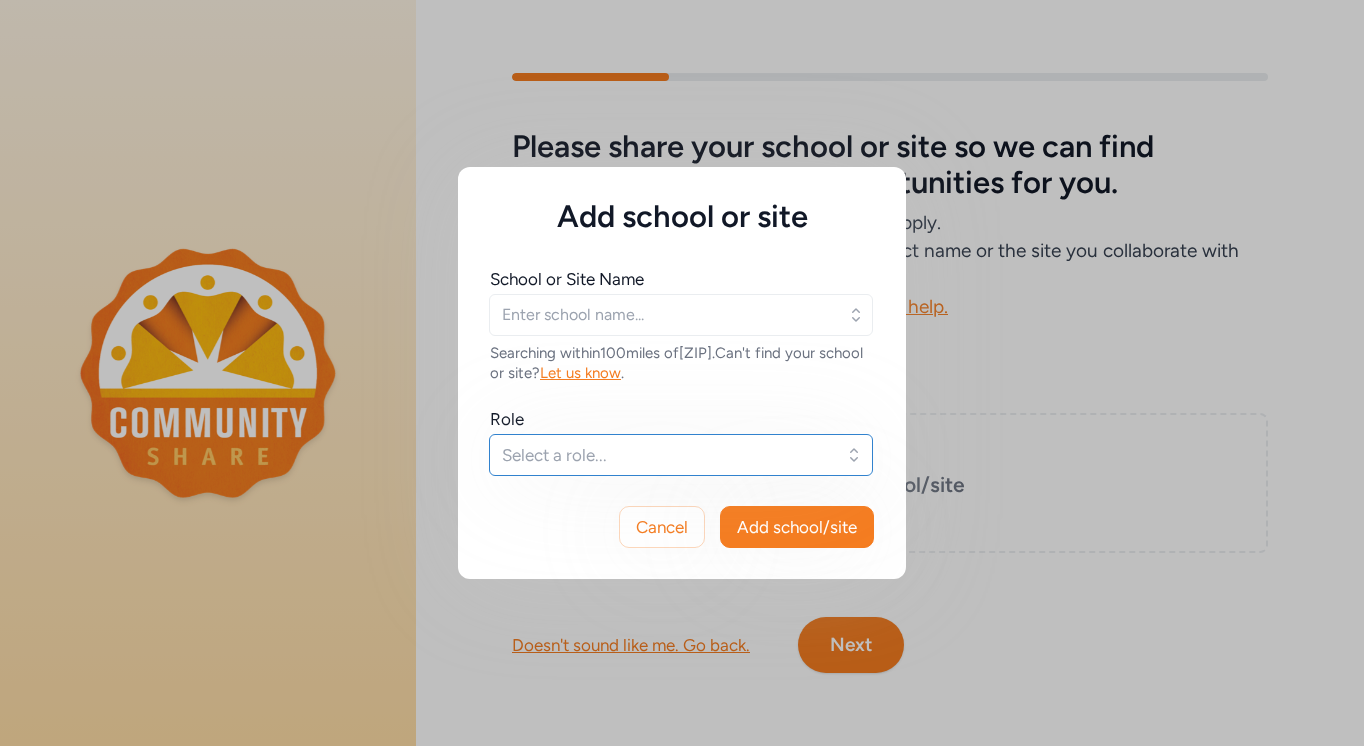 click on "Select a role..." at bounding box center (667, 455) 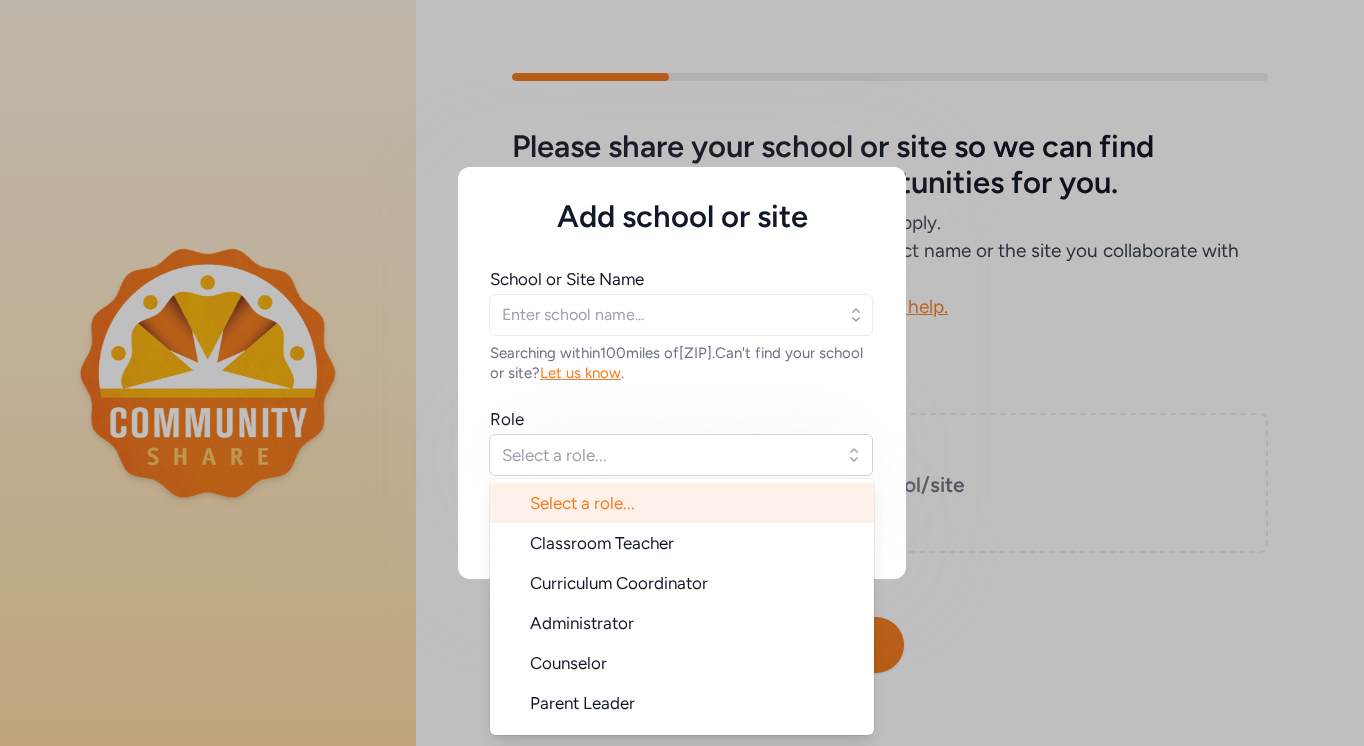 type on "[ORGANIZATION]" 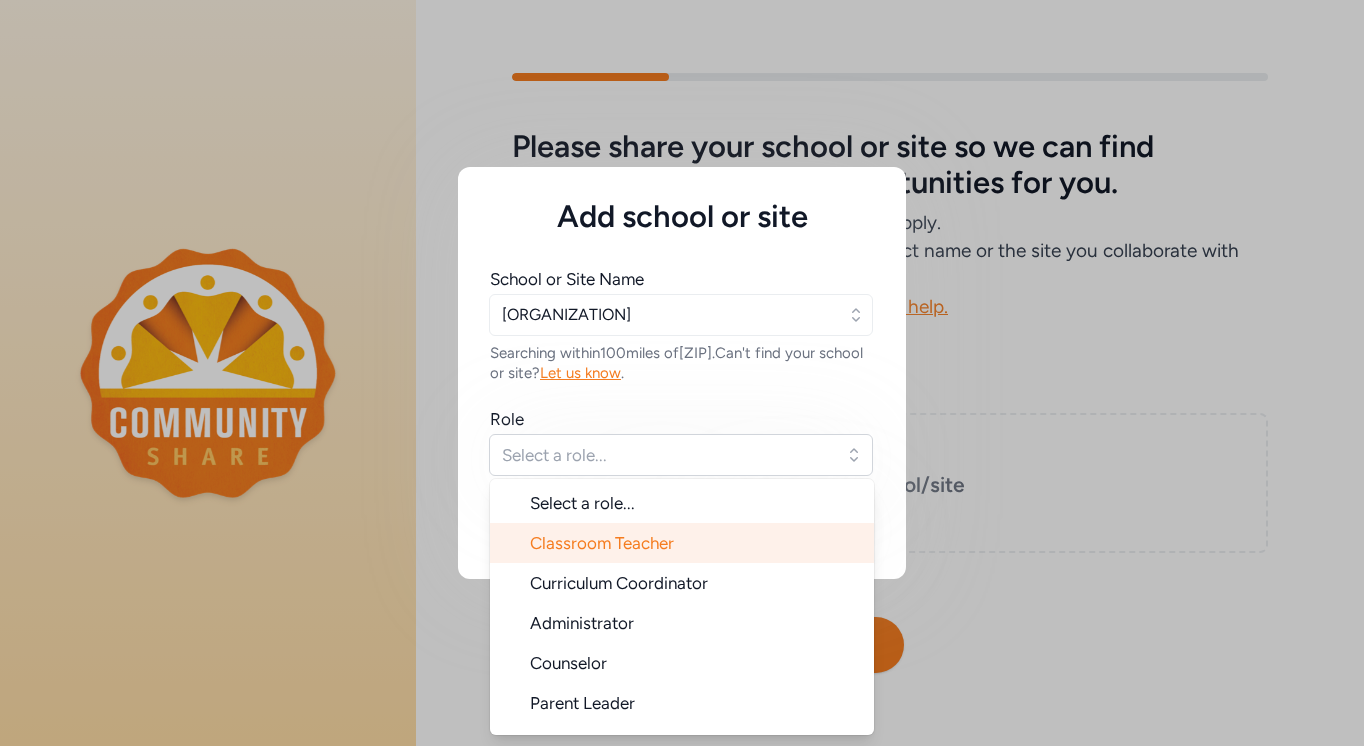 click on "Classroom Teacher" at bounding box center [602, 543] 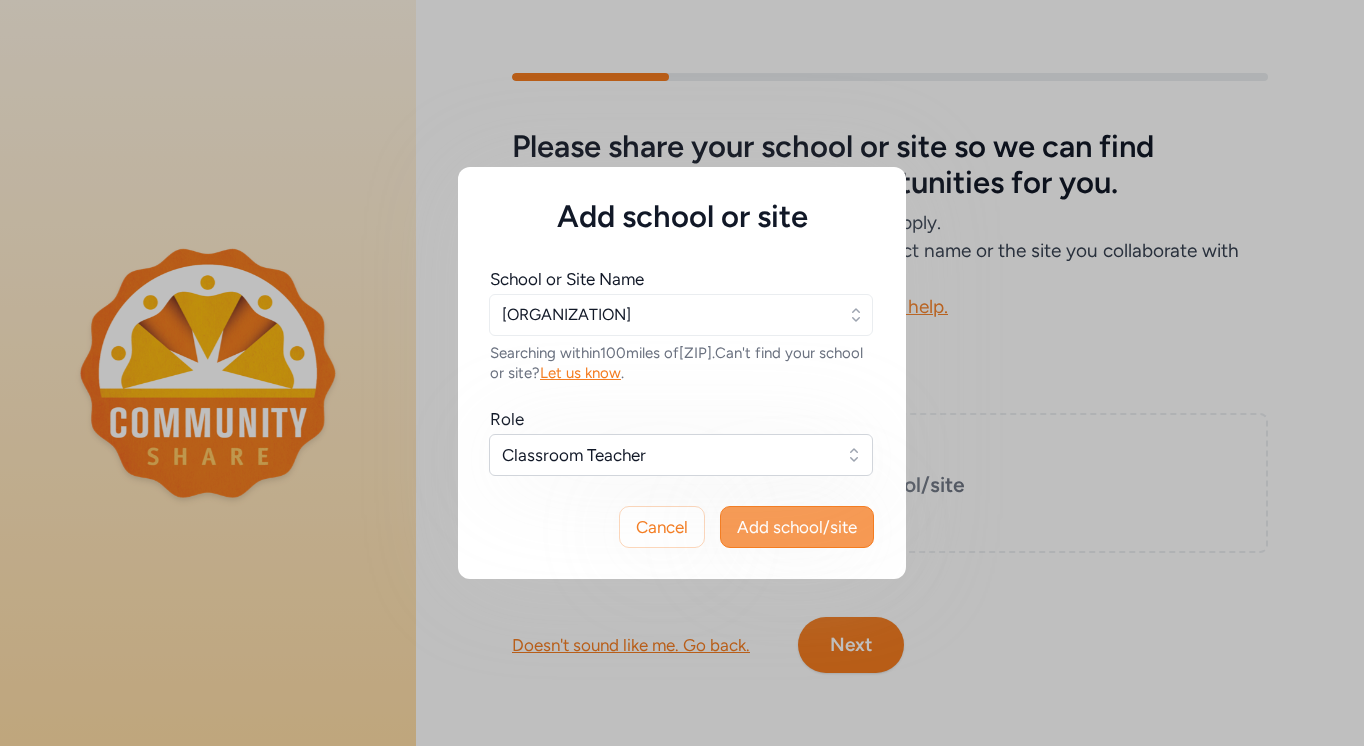 click on "Add school/site" at bounding box center (797, 527) 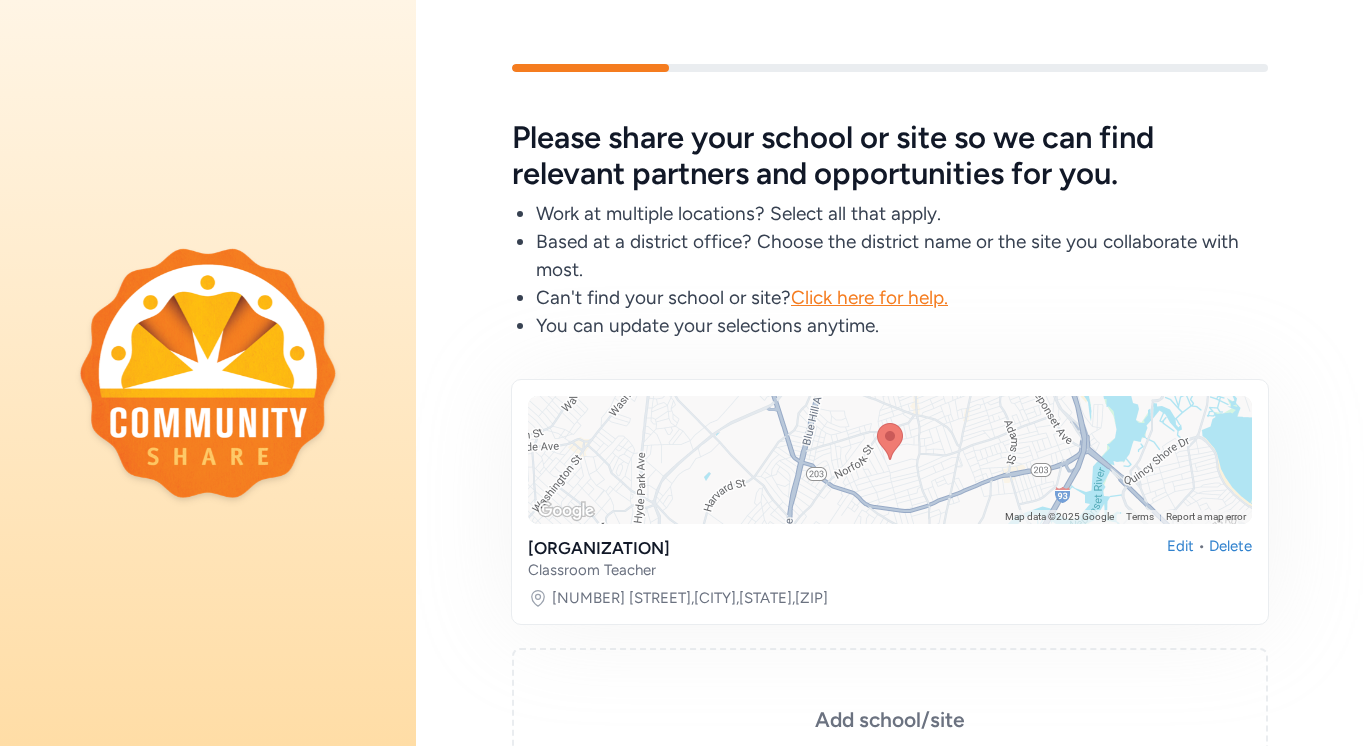 scroll, scrollTop: 226, scrollLeft: 0, axis: vertical 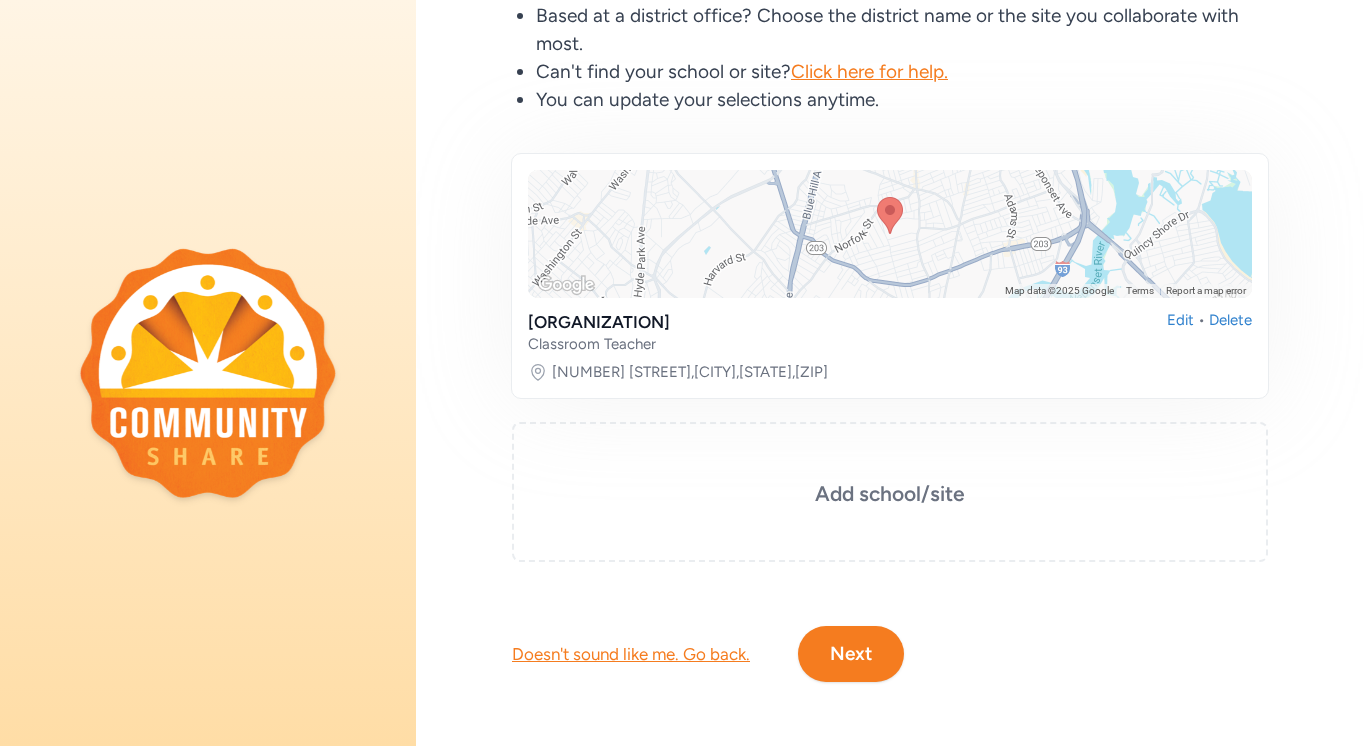 click on "Next" at bounding box center (851, 654) 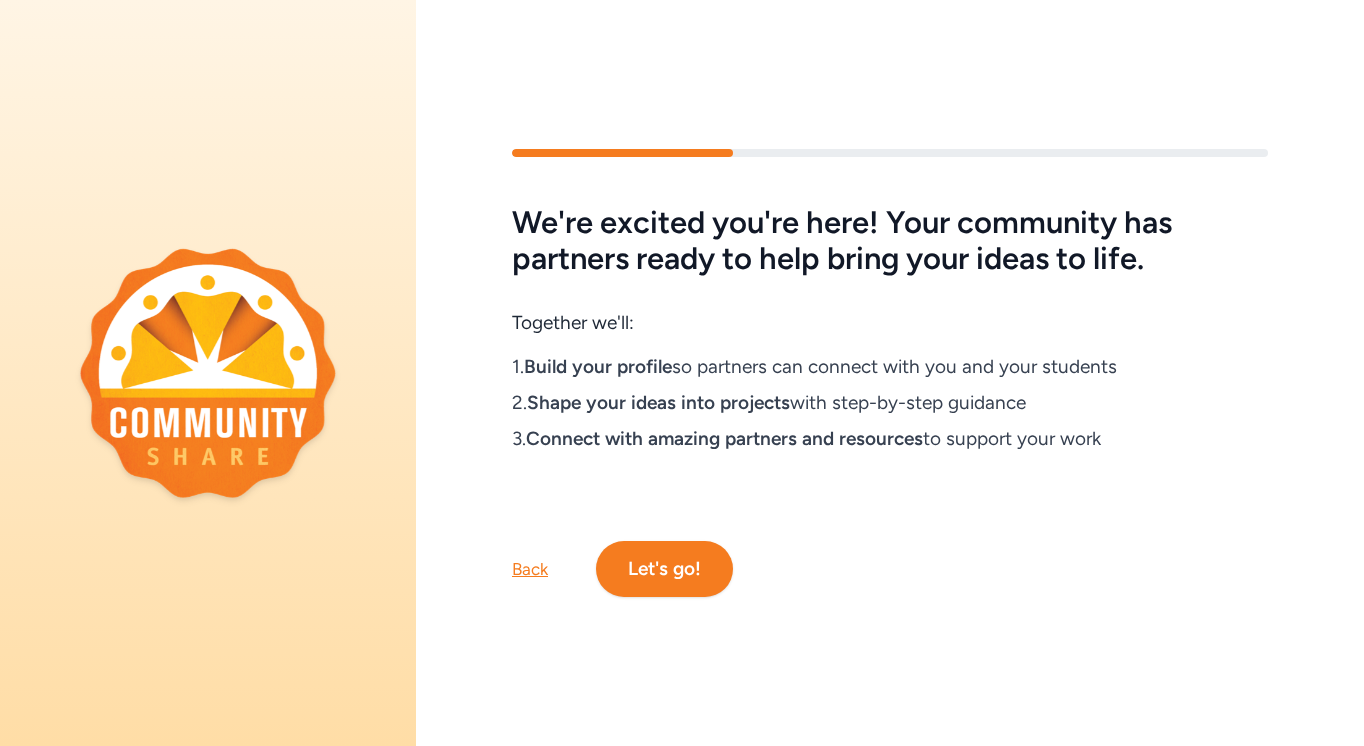click on "Let's go!" at bounding box center (664, 569) 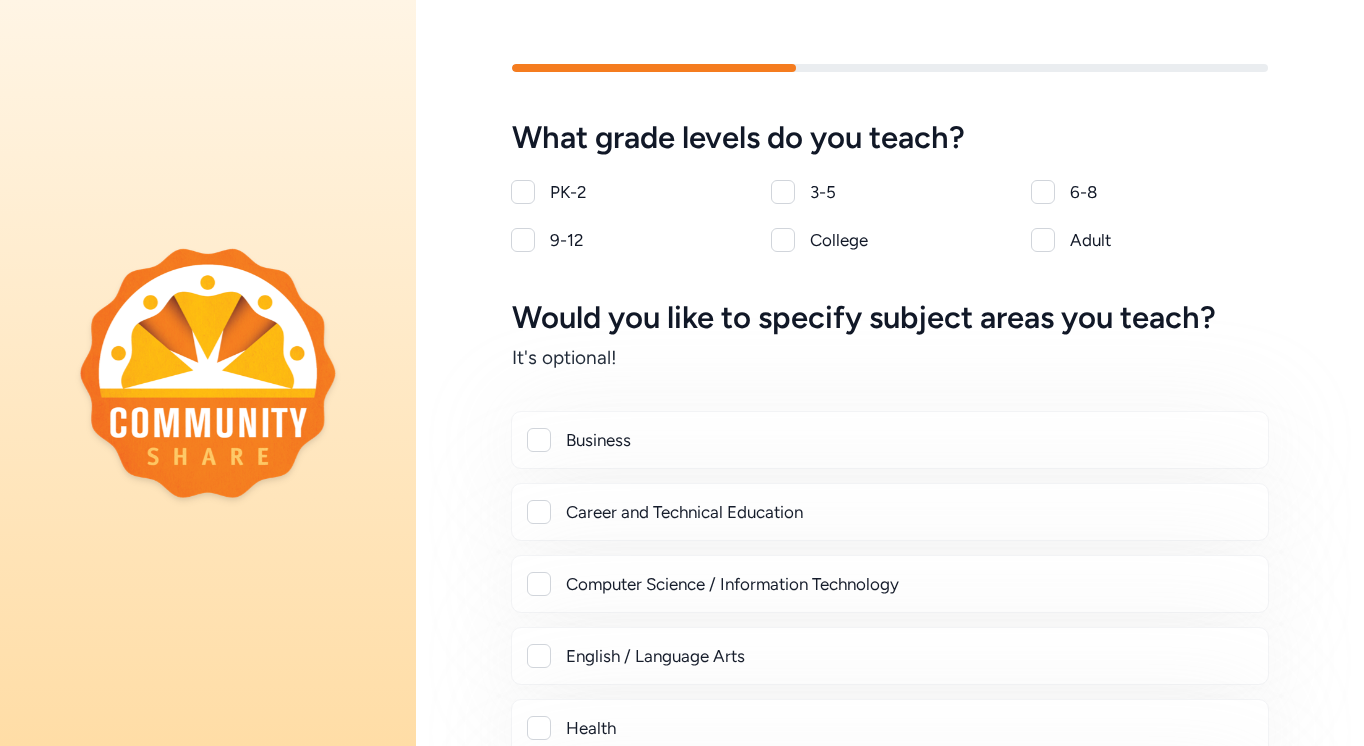 click at bounding box center (1043, 192) 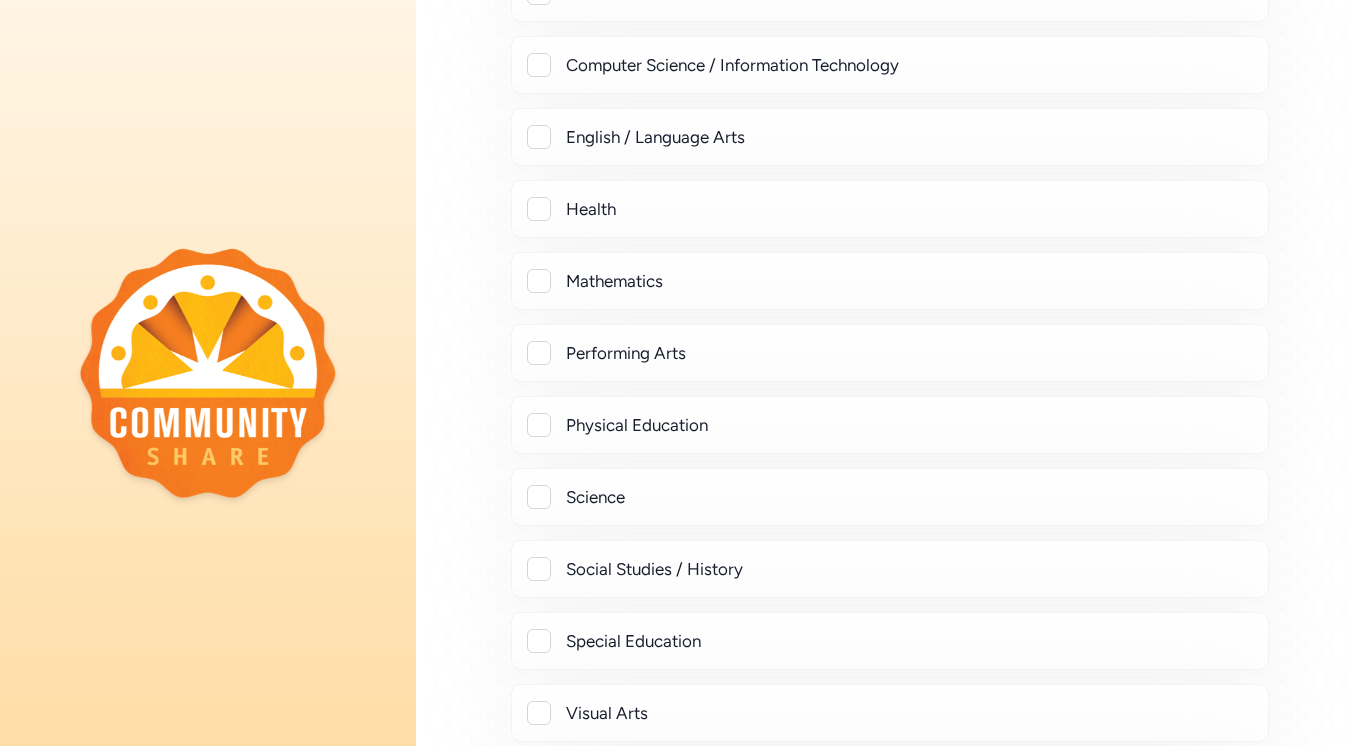 scroll, scrollTop: 517, scrollLeft: 0, axis: vertical 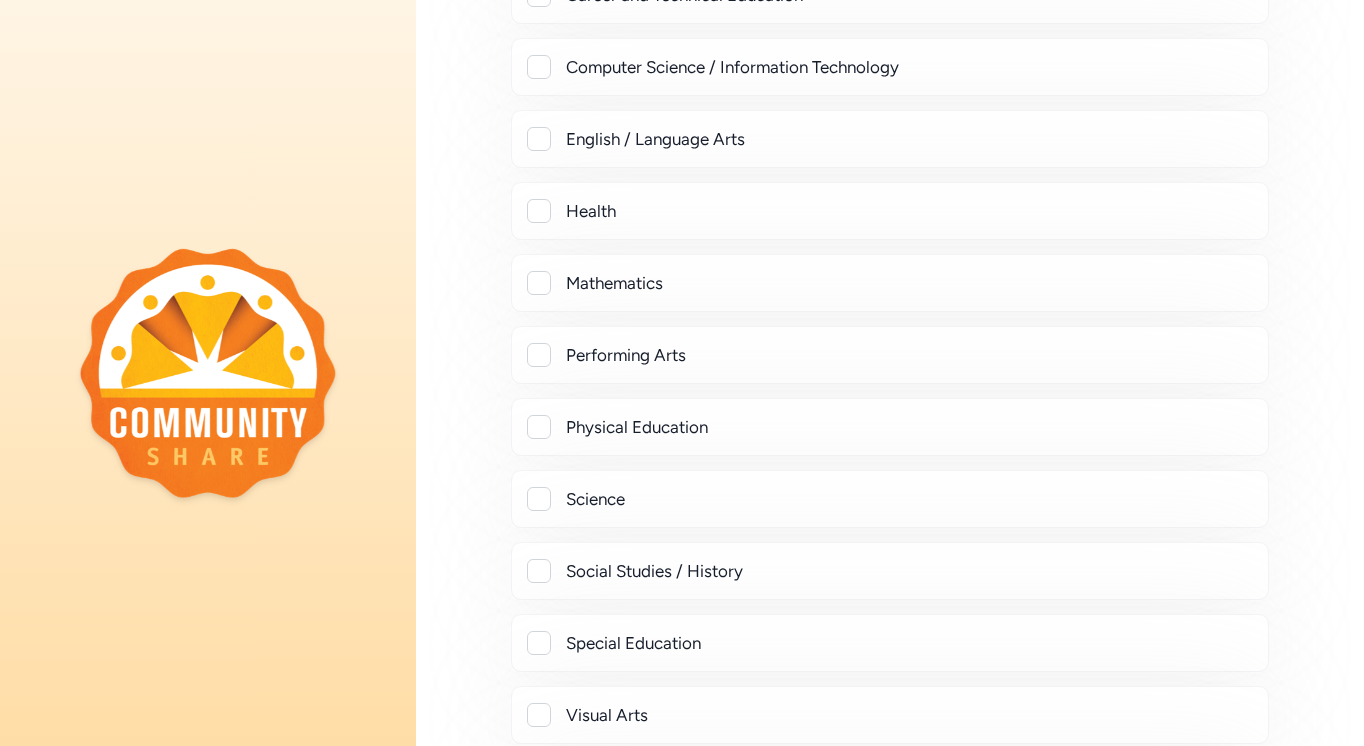click on "Special Education" at bounding box center [890, 643] 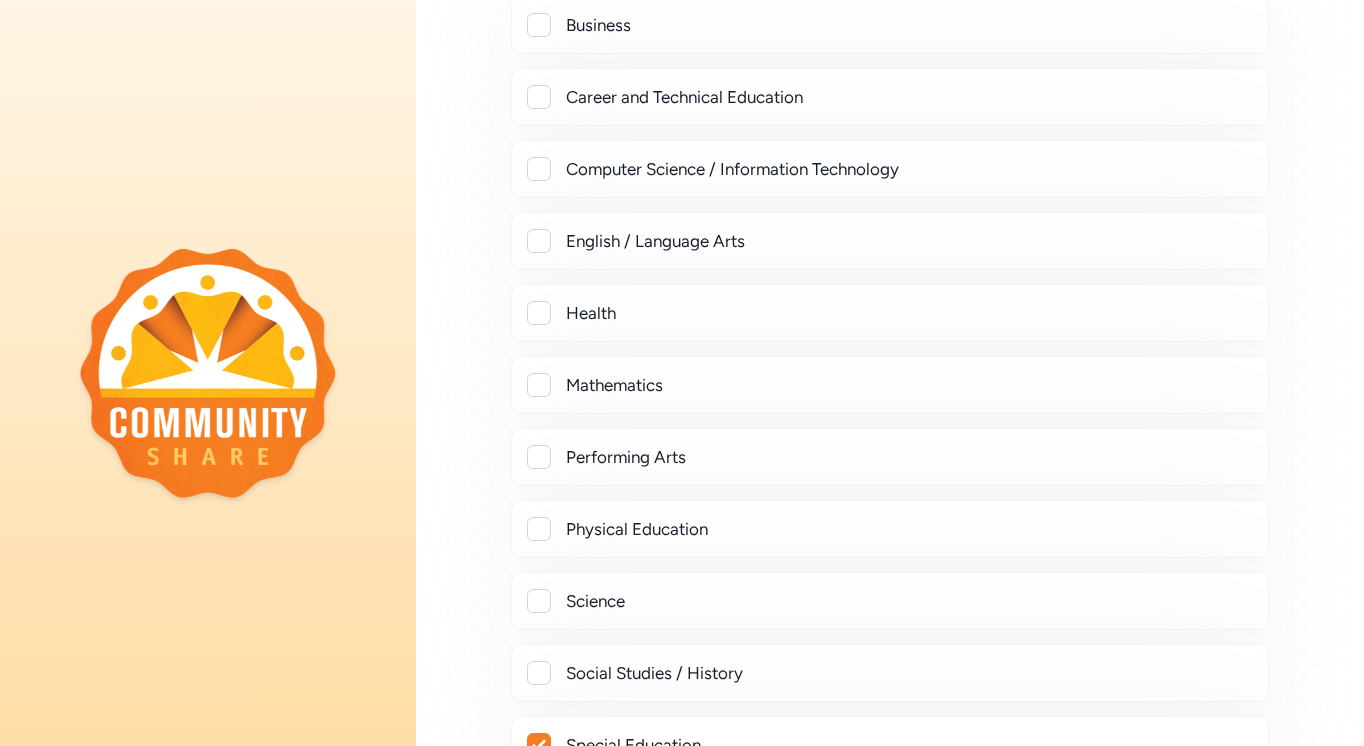 scroll, scrollTop: 410, scrollLeft: 0, axis: vertical 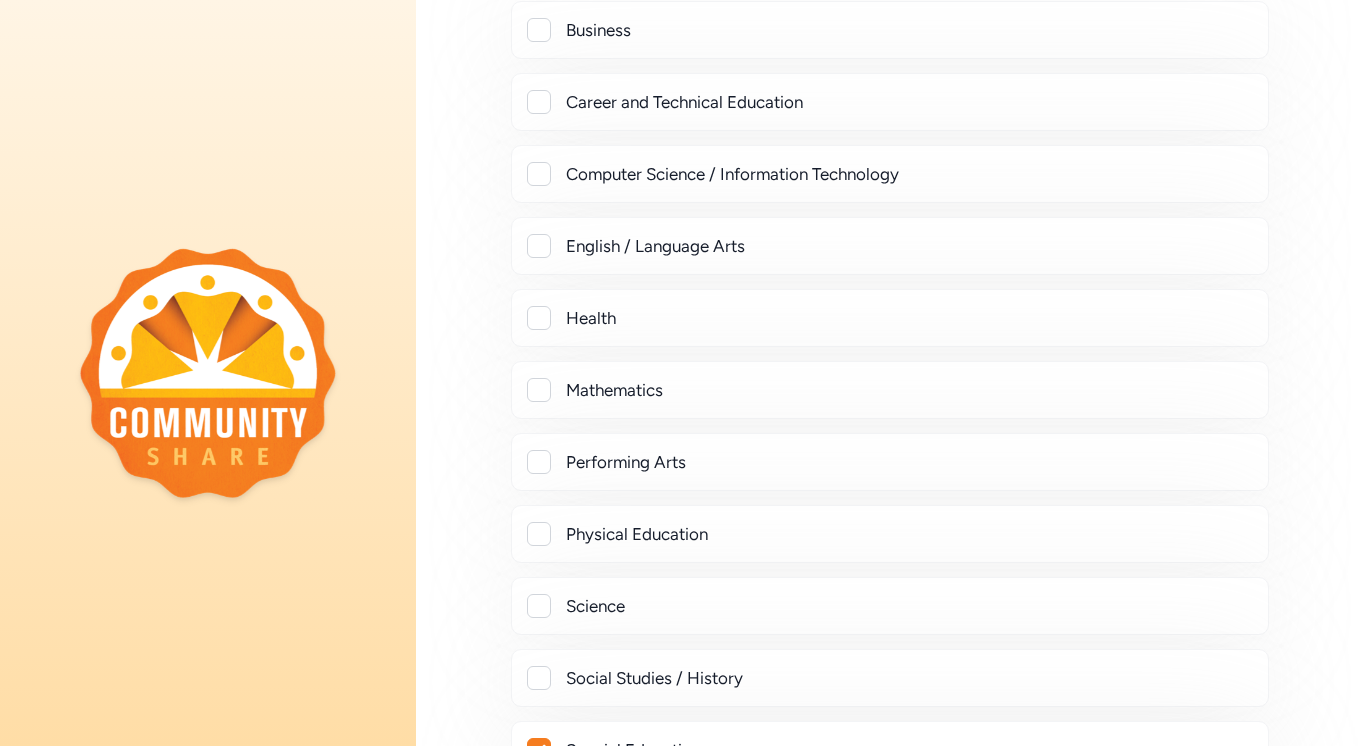 click at bounding box center (539, 246) 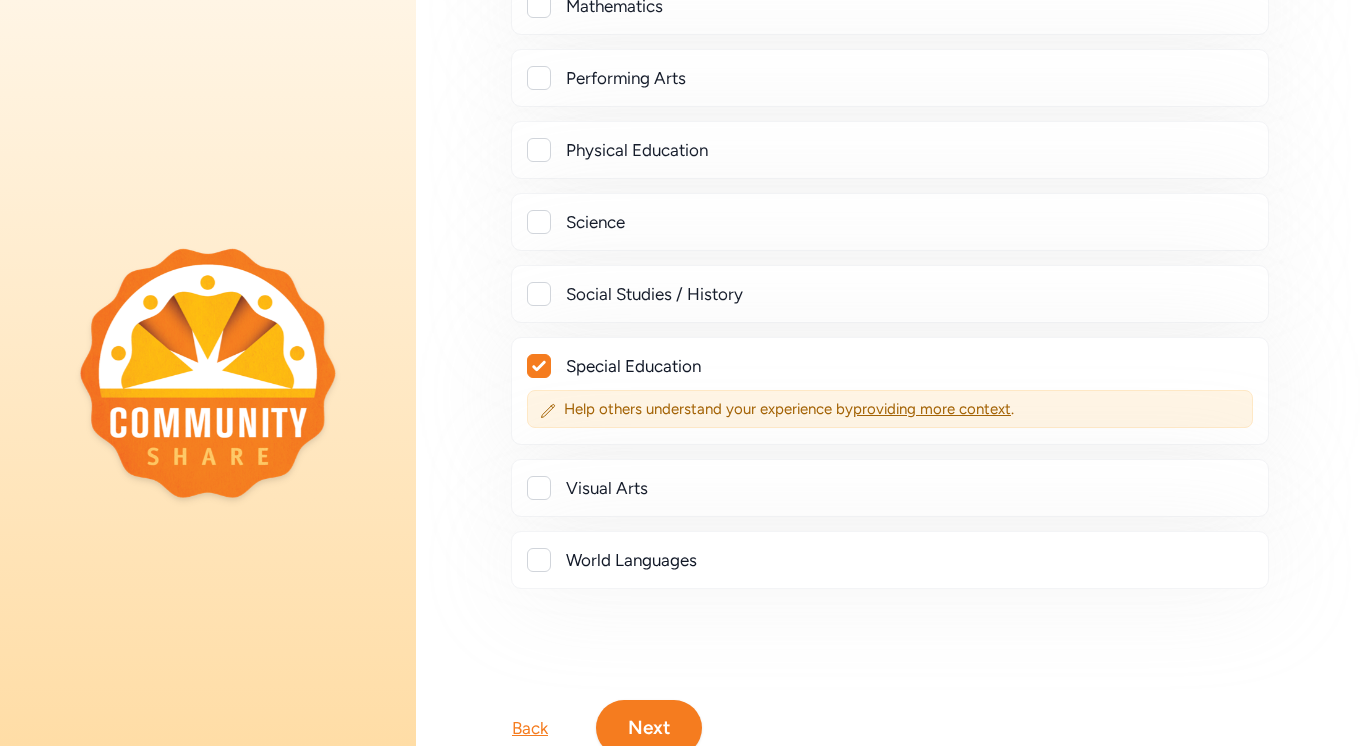 scroll, scrollTop: 918, scrollLeft: 0, axis: vertical 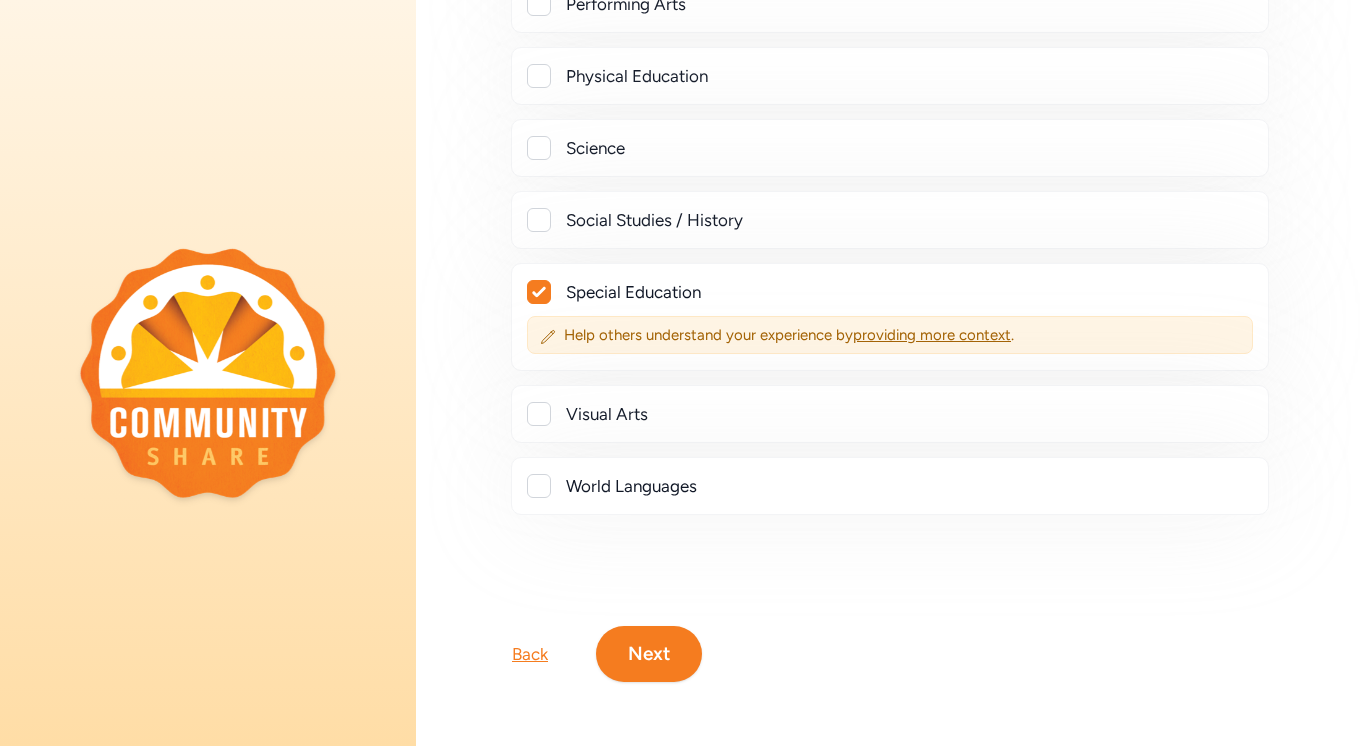 click on "Next" at bounding box center [649, 654] 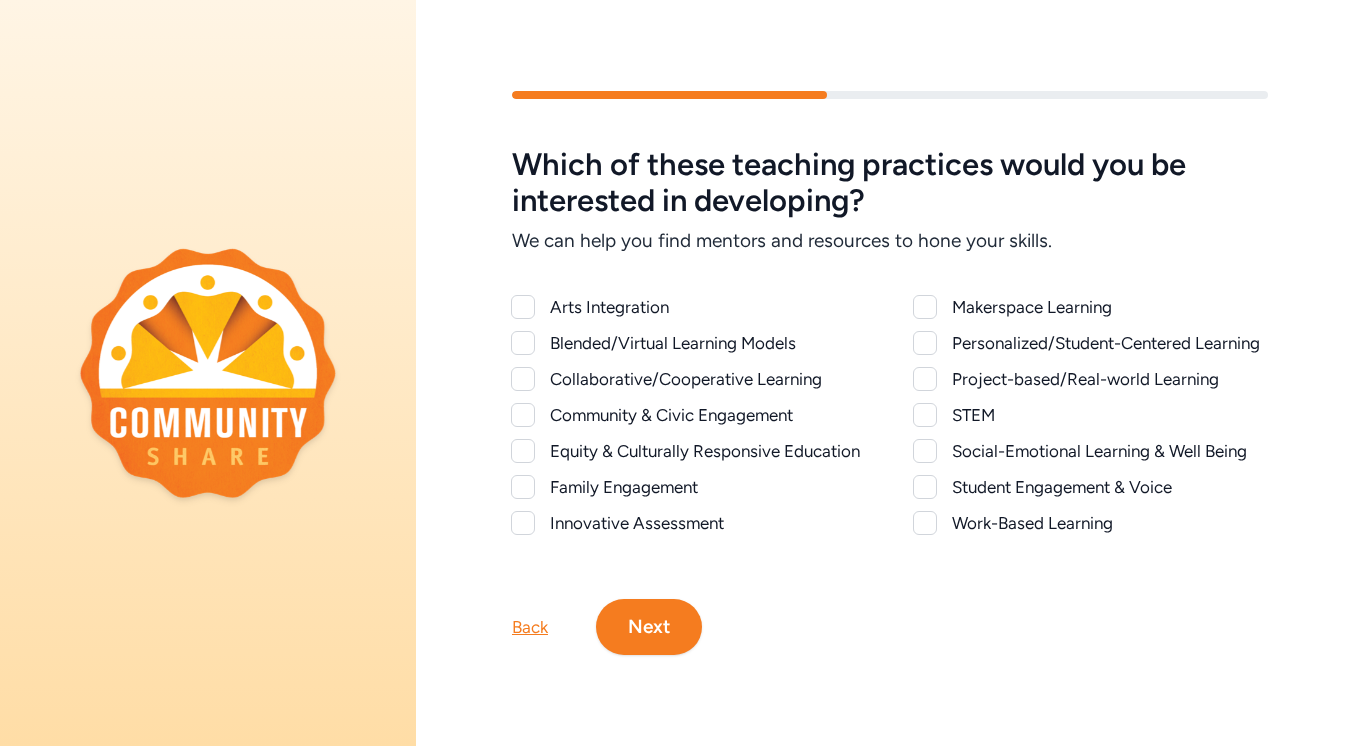 click at bounding box center (925, 379) 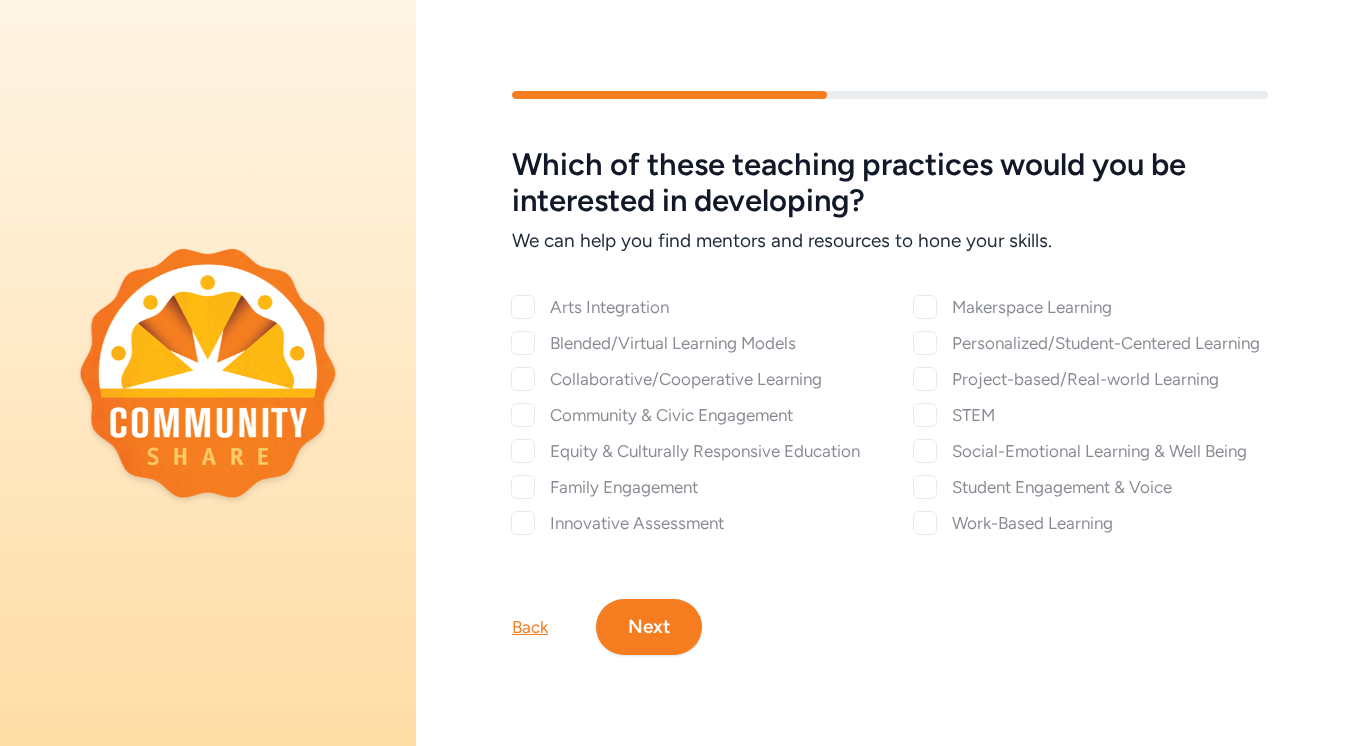 checkbox on "true" 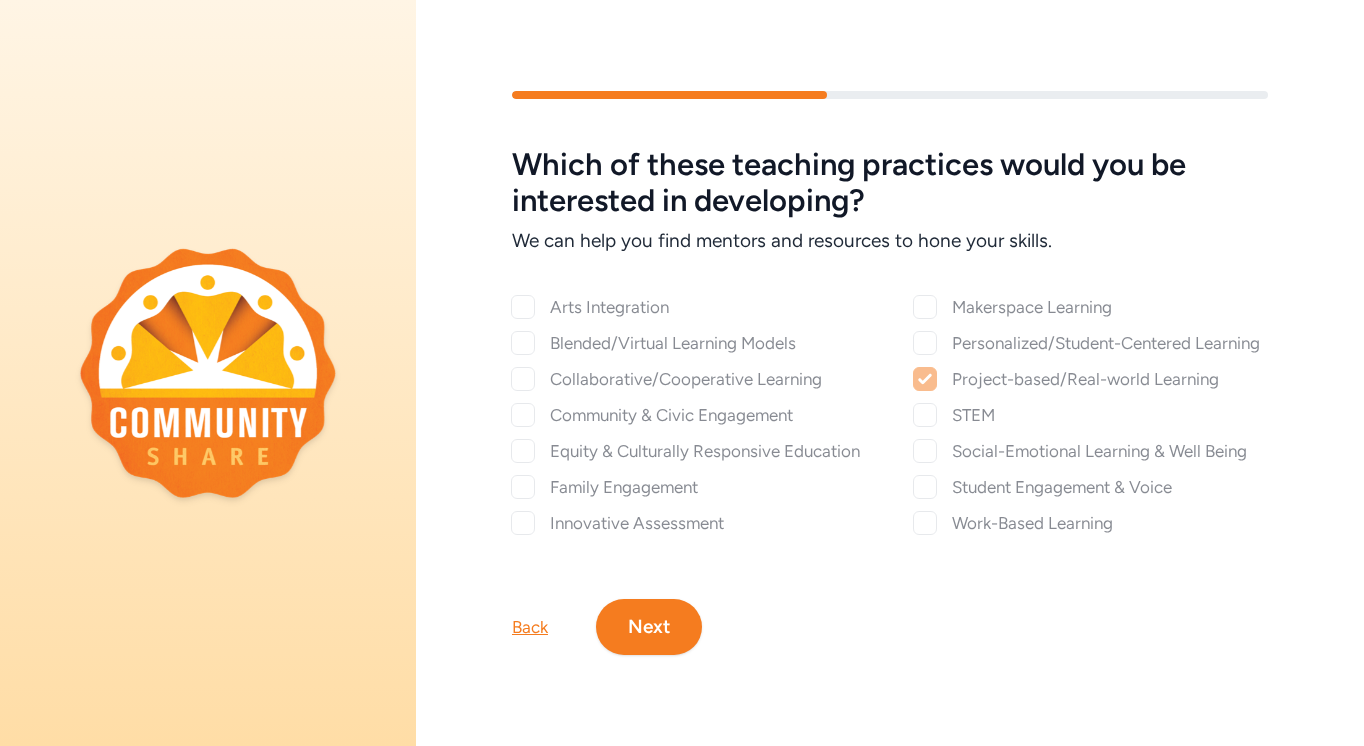 checkbox on "true" 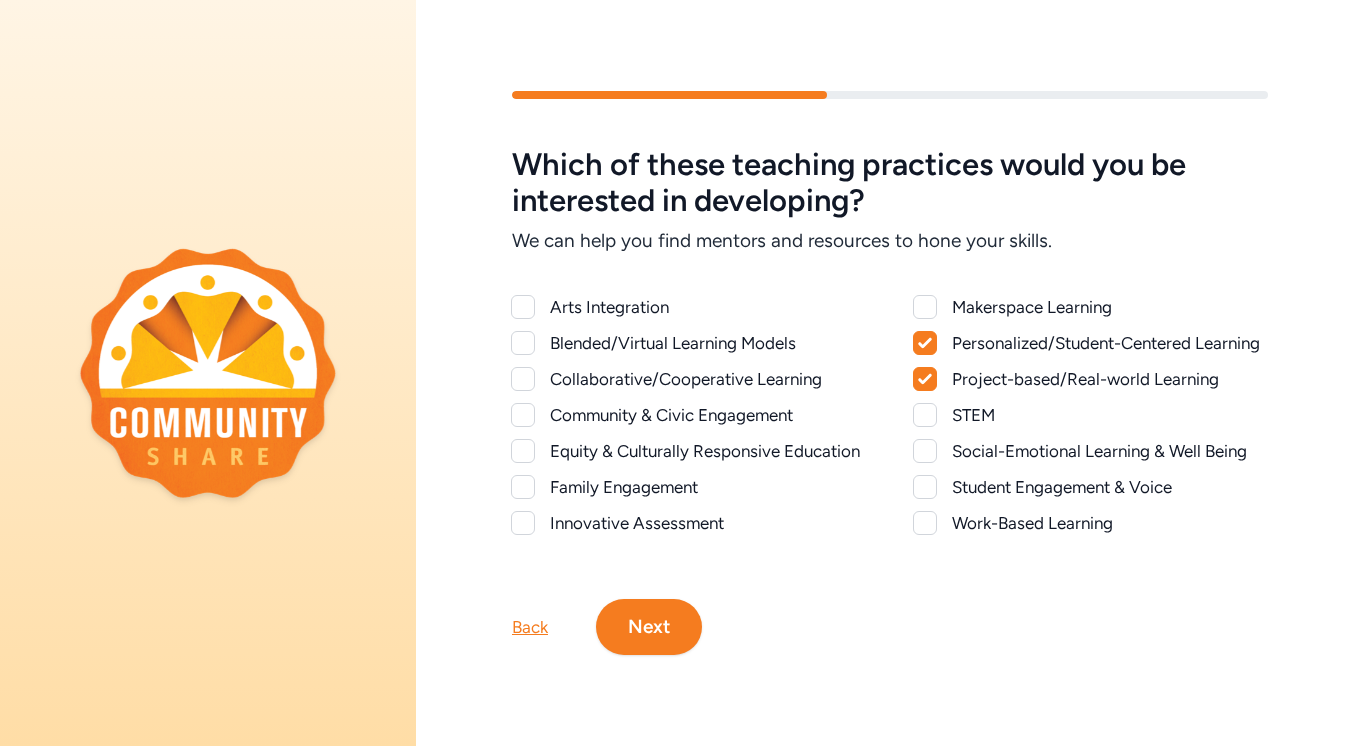click at bounding box center [925, 451] 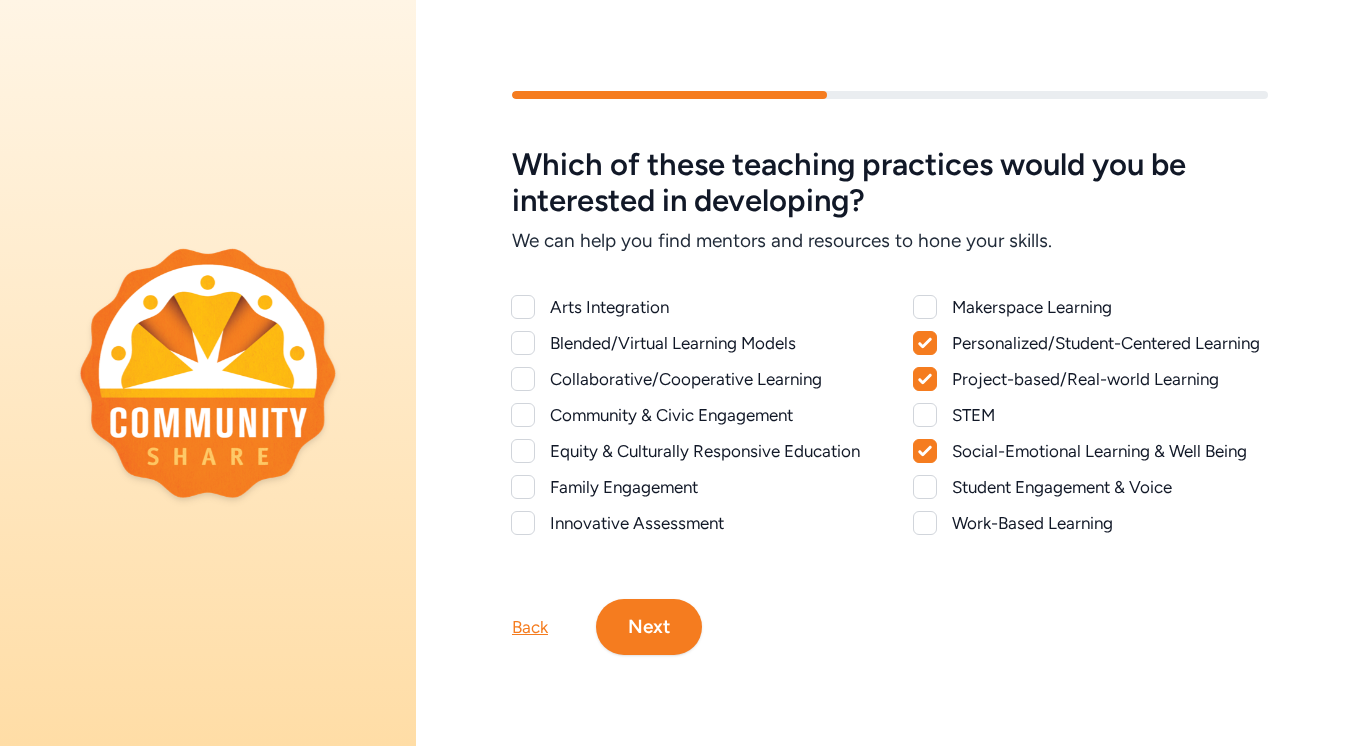 click at bounding box center (925, 487) 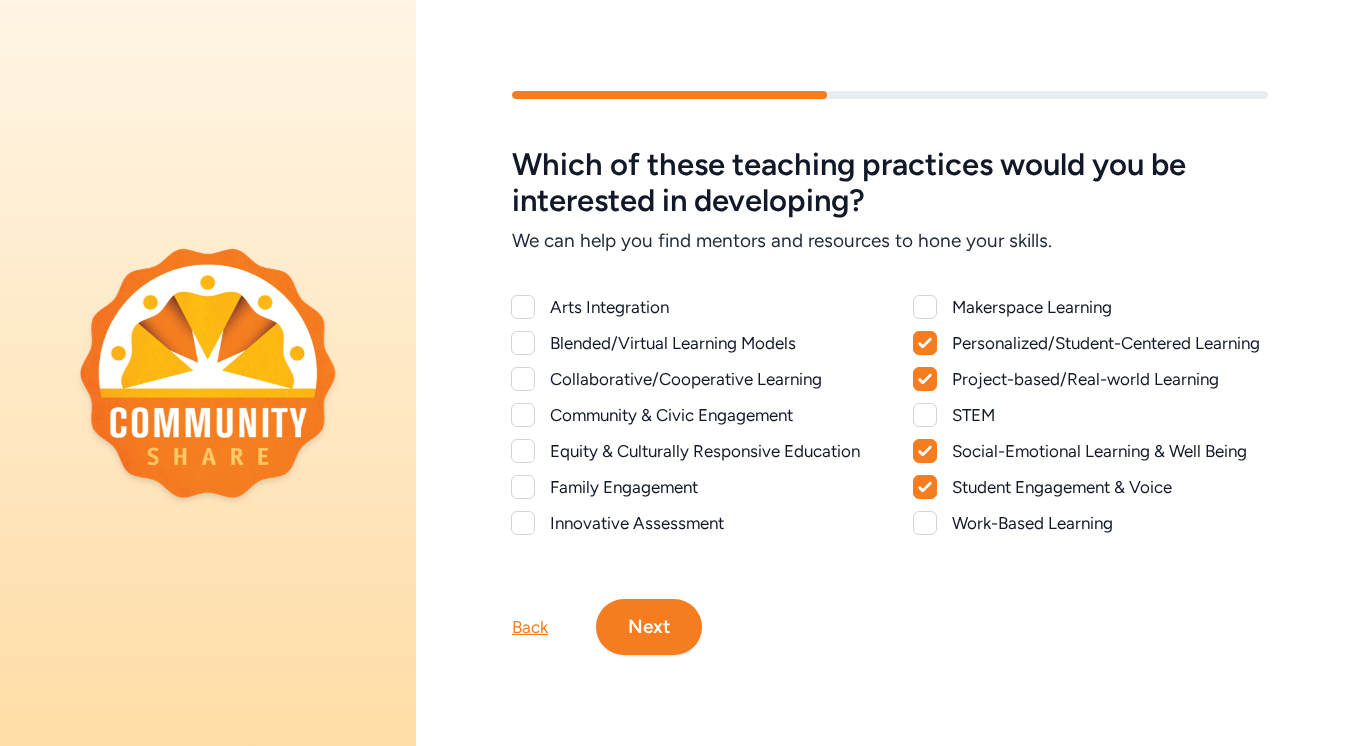click at bounding box center (523, 451) 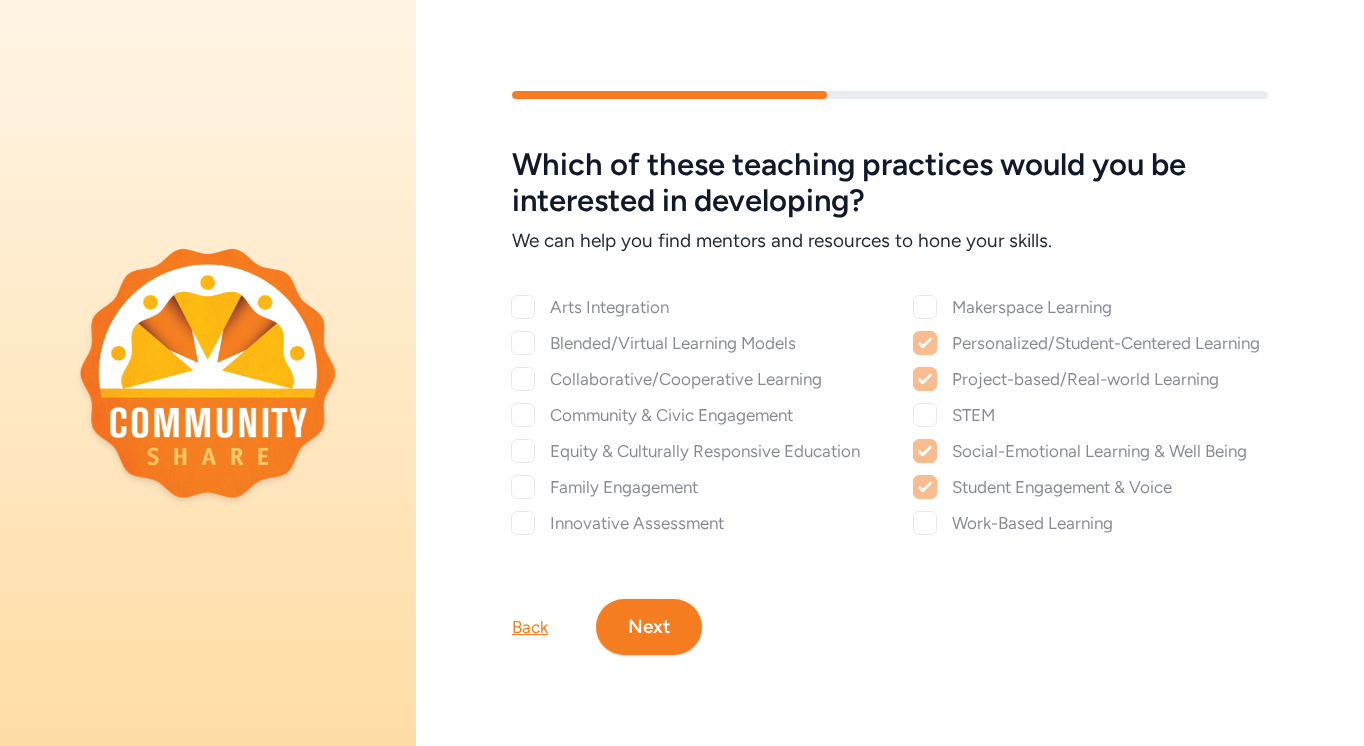 checkbox on "true" 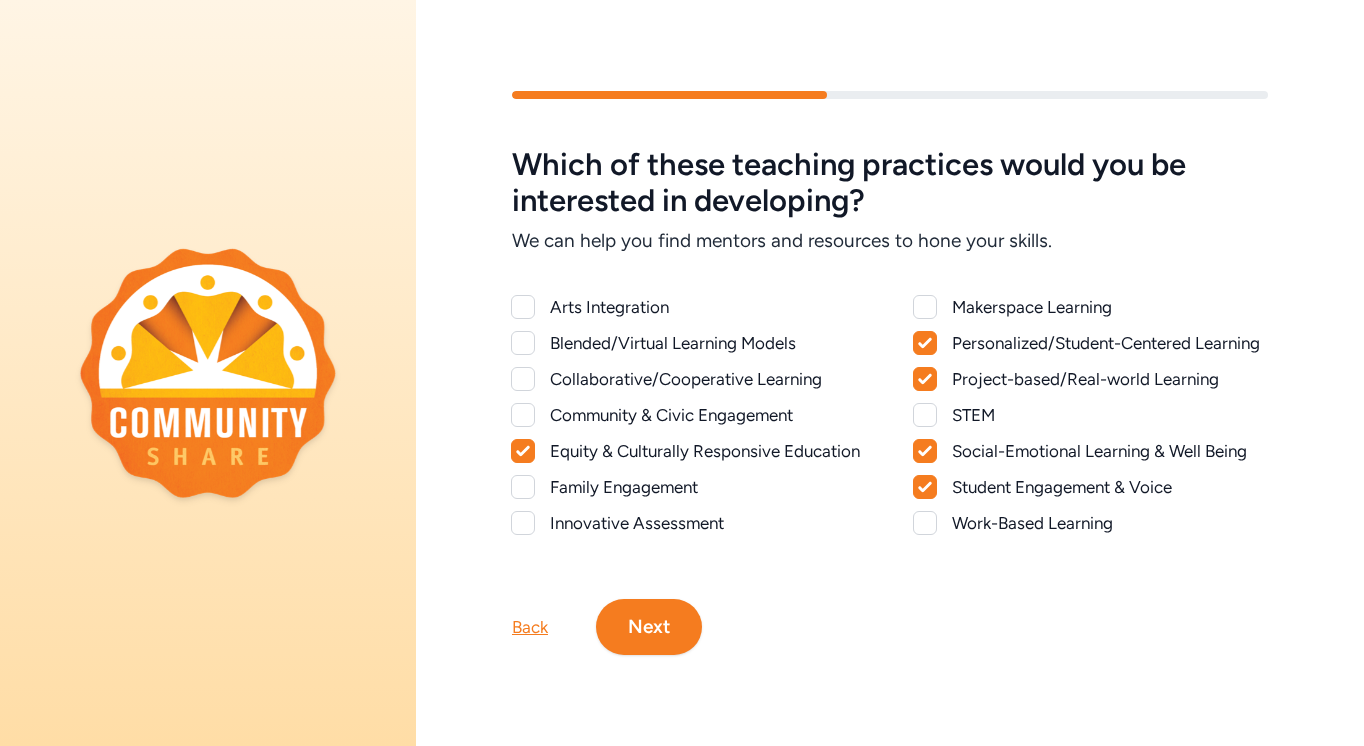 click at bounding box center (523, 379) 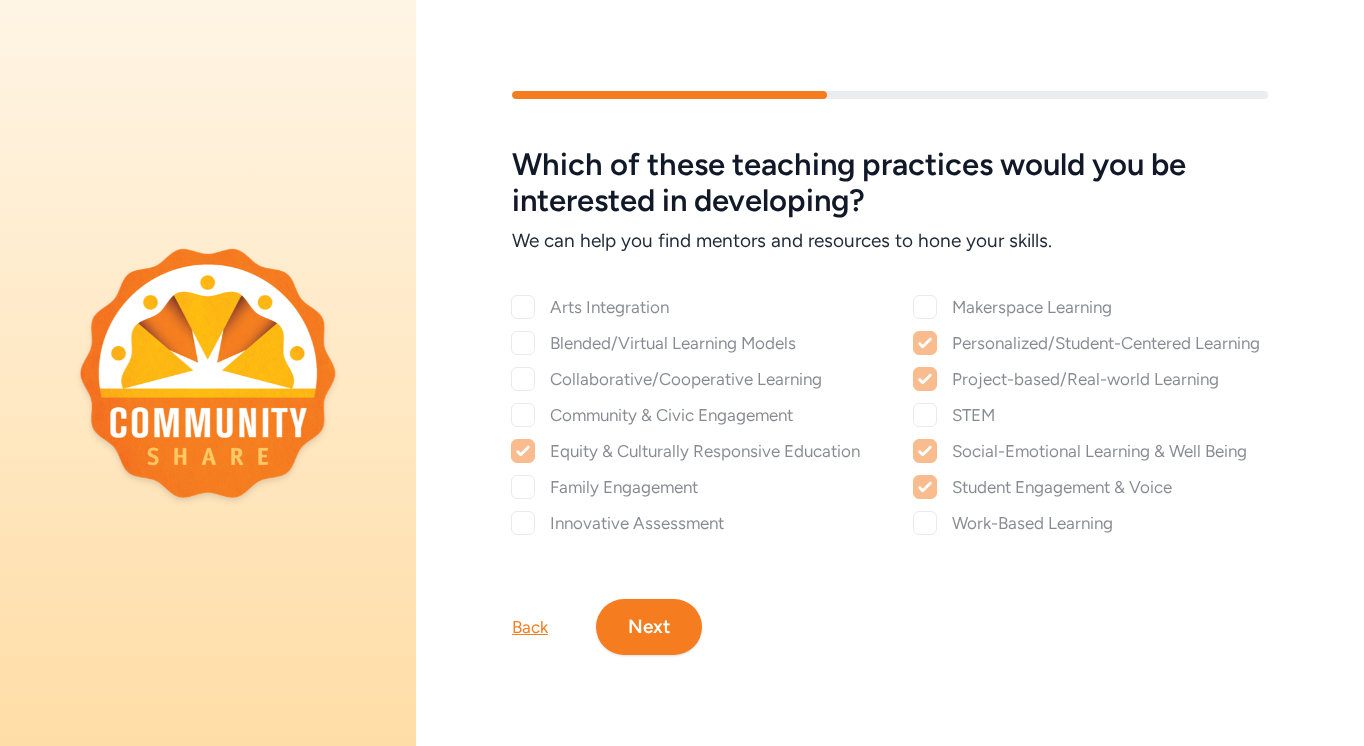 checkbox on "true" 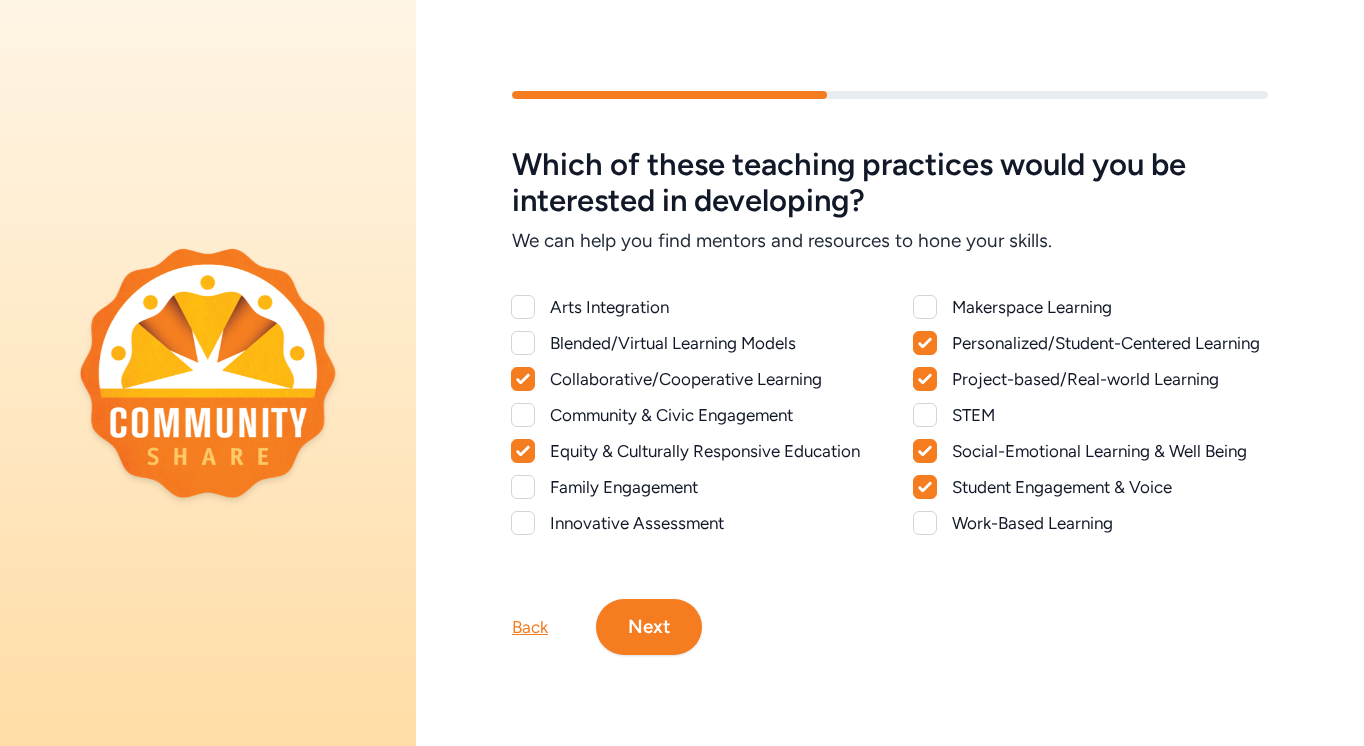 click at bounding box center (523, 523) 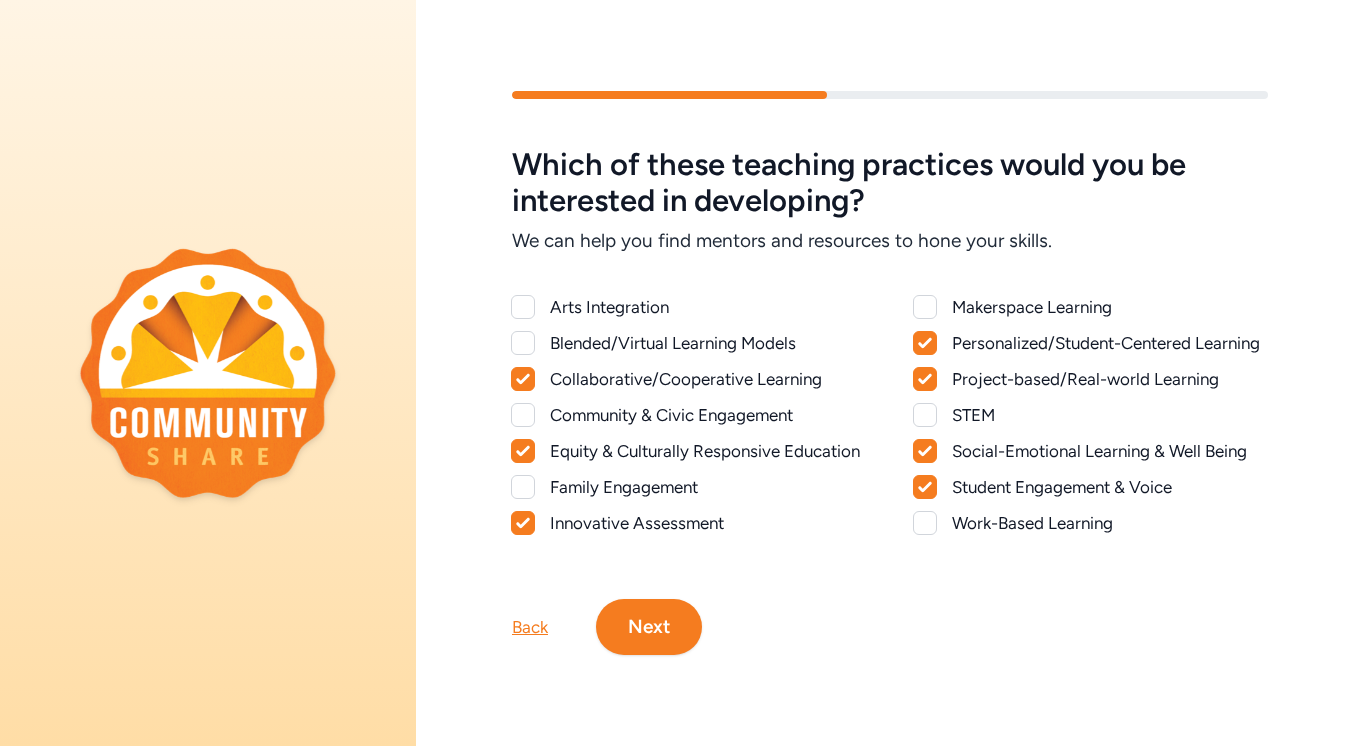 click on "Work-Based Learning" at bounding box center (1110, 523) 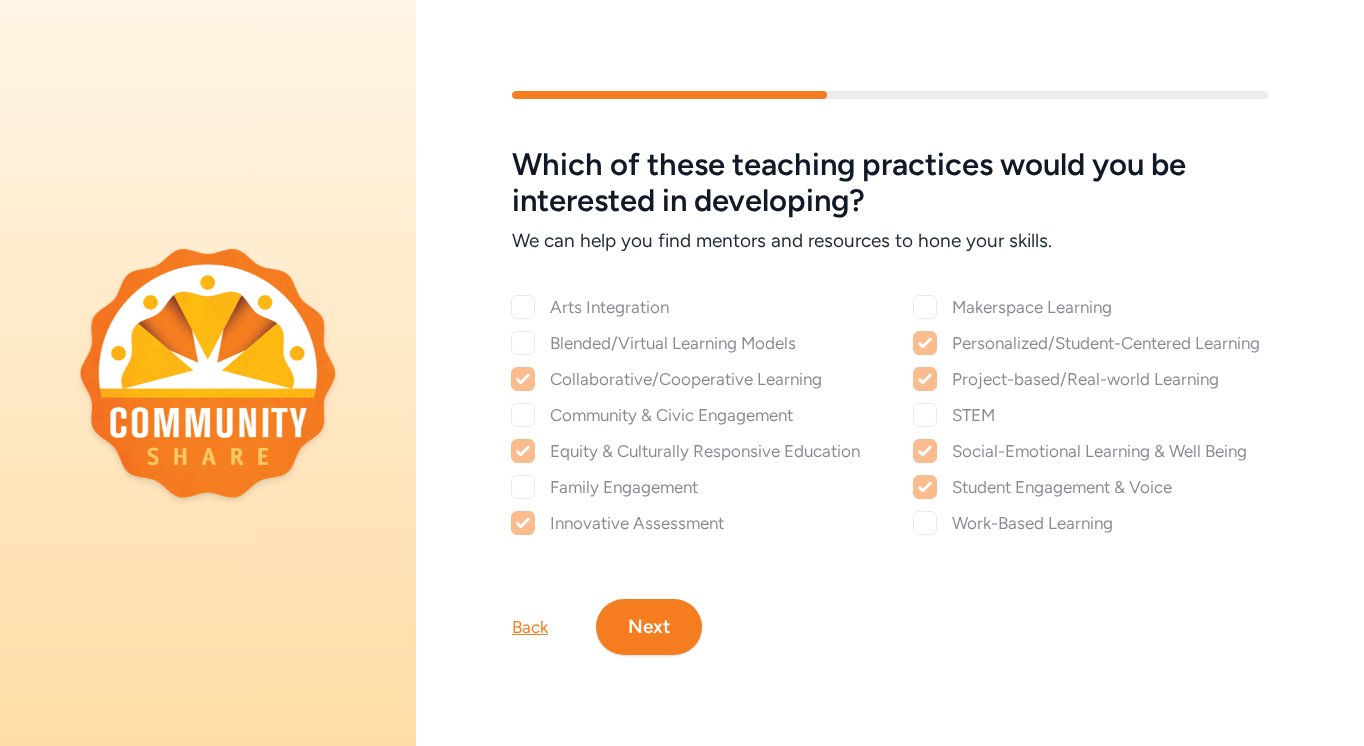 checkbox on "true" 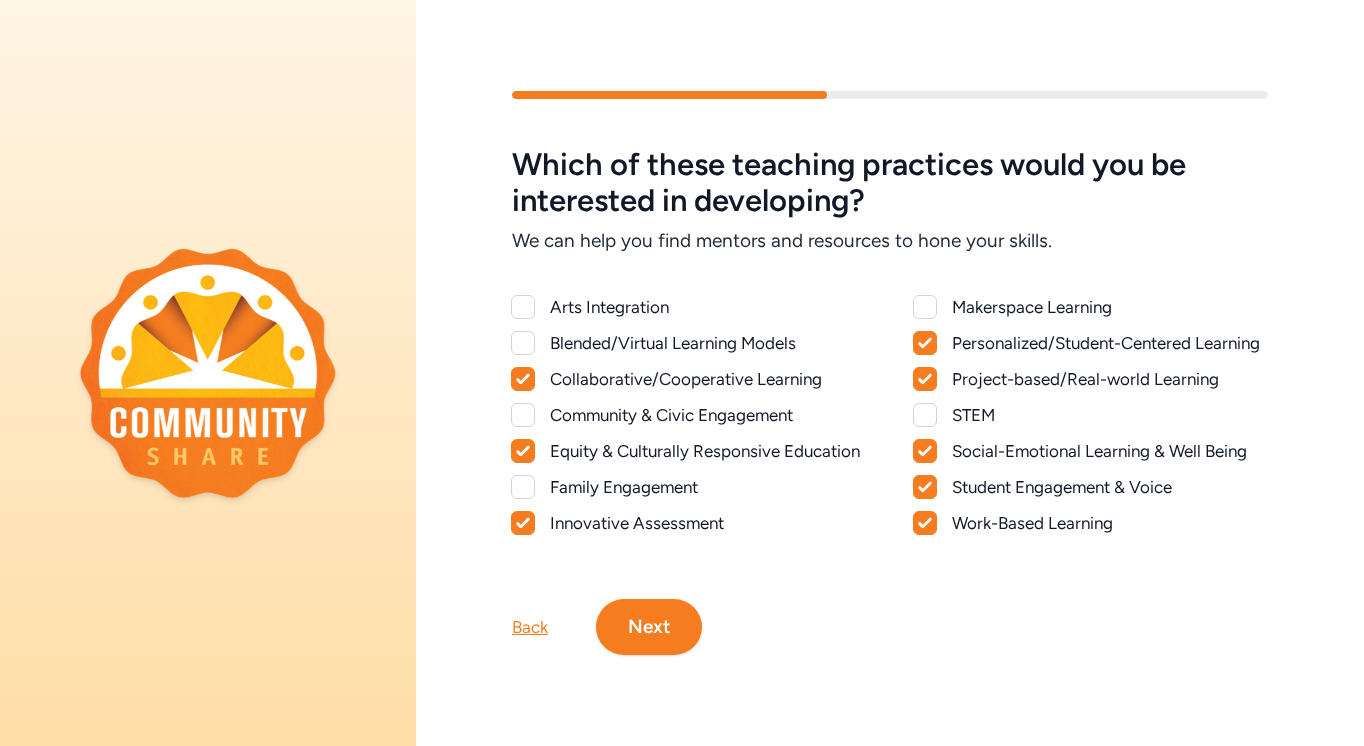 click on "Next" at bounding box center (649, 627) 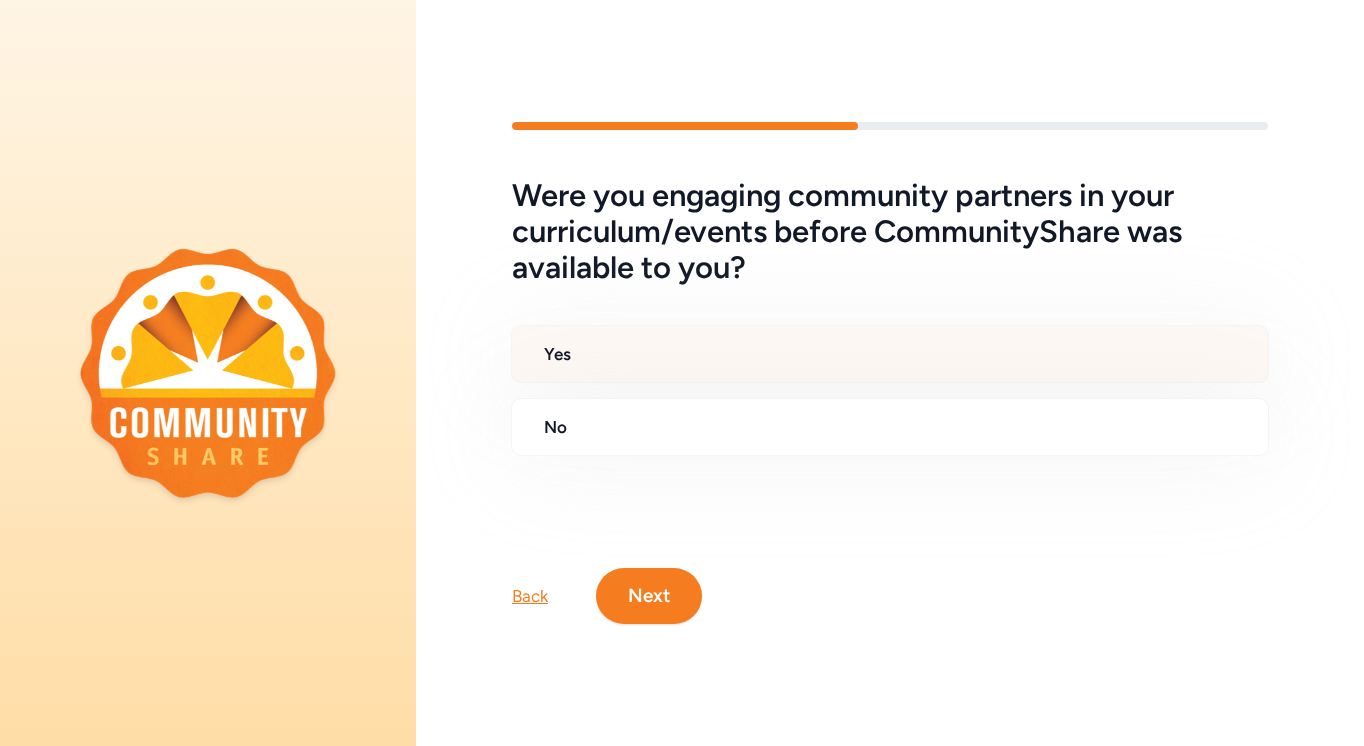 click on "Yes" at bounding box center [898, 354] 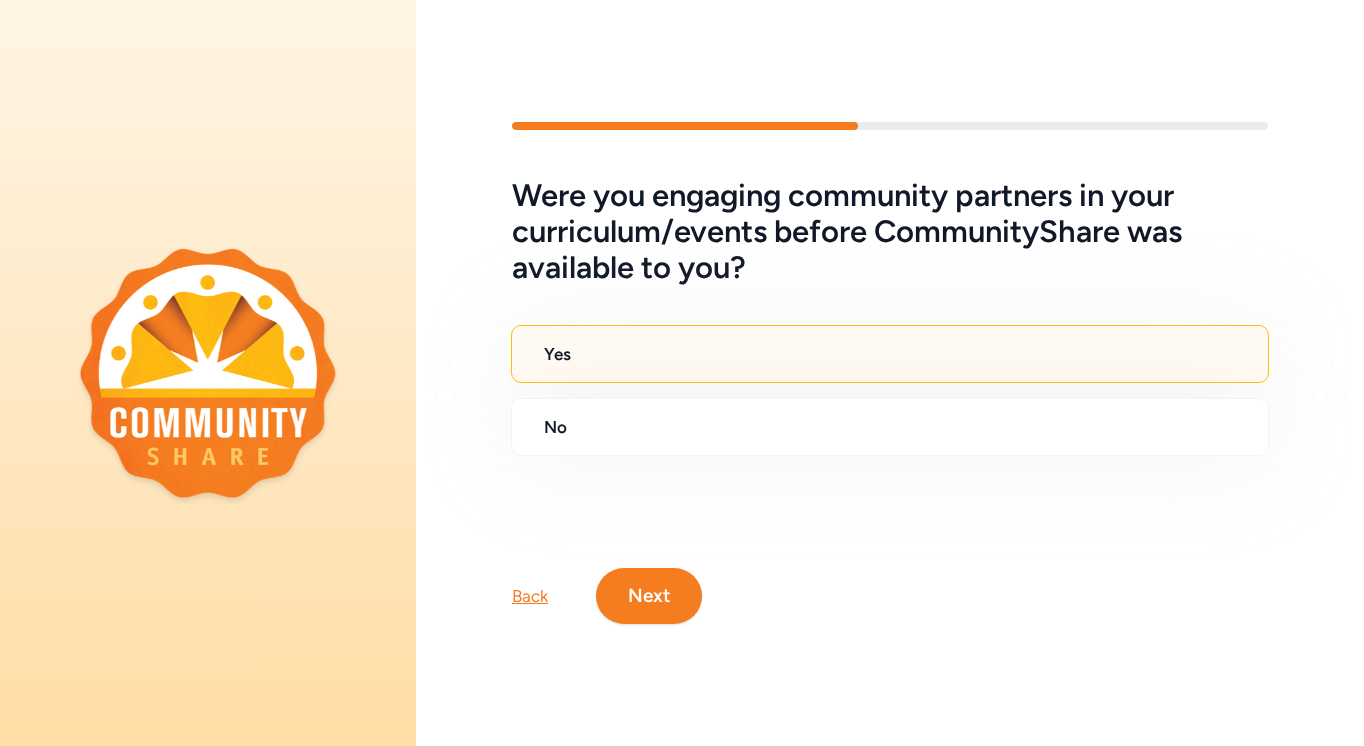 click on "Next" at bounding box center (649, 596) 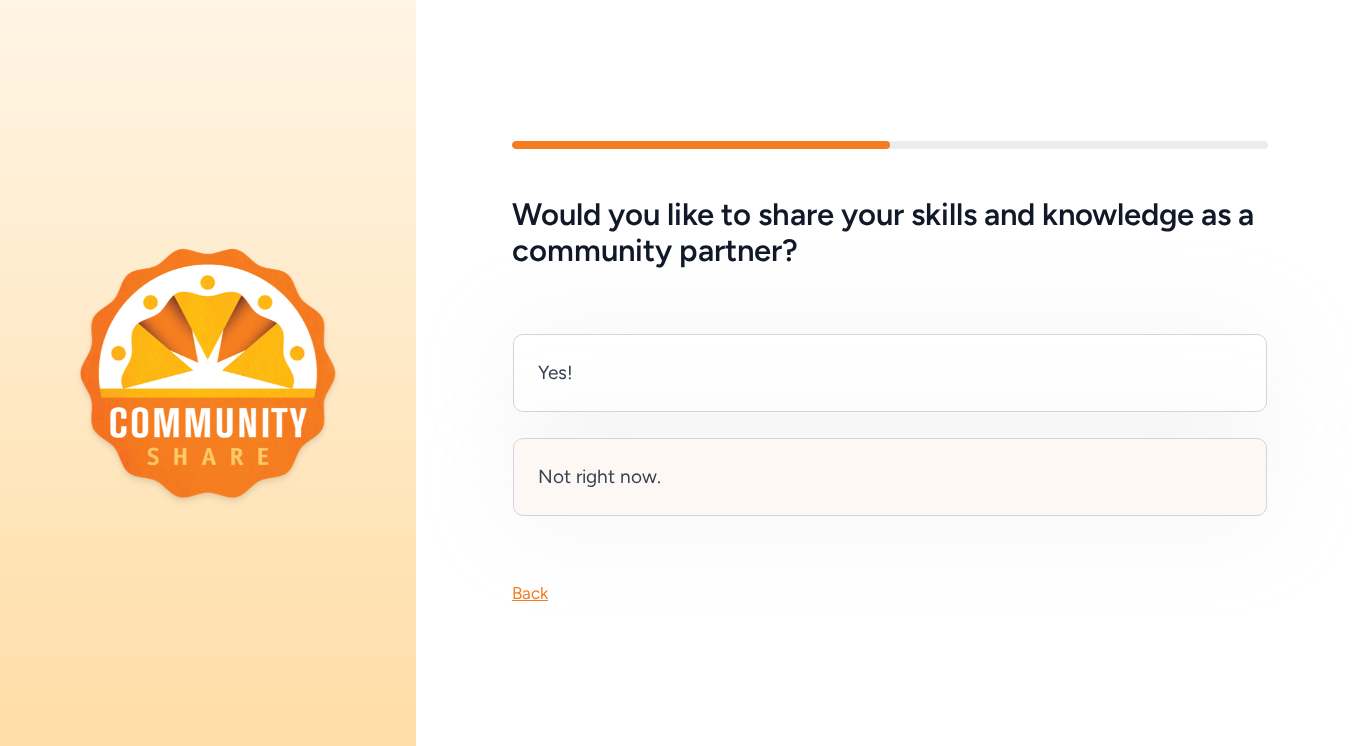 click on "Not right now." at bounding box center (890, 477) 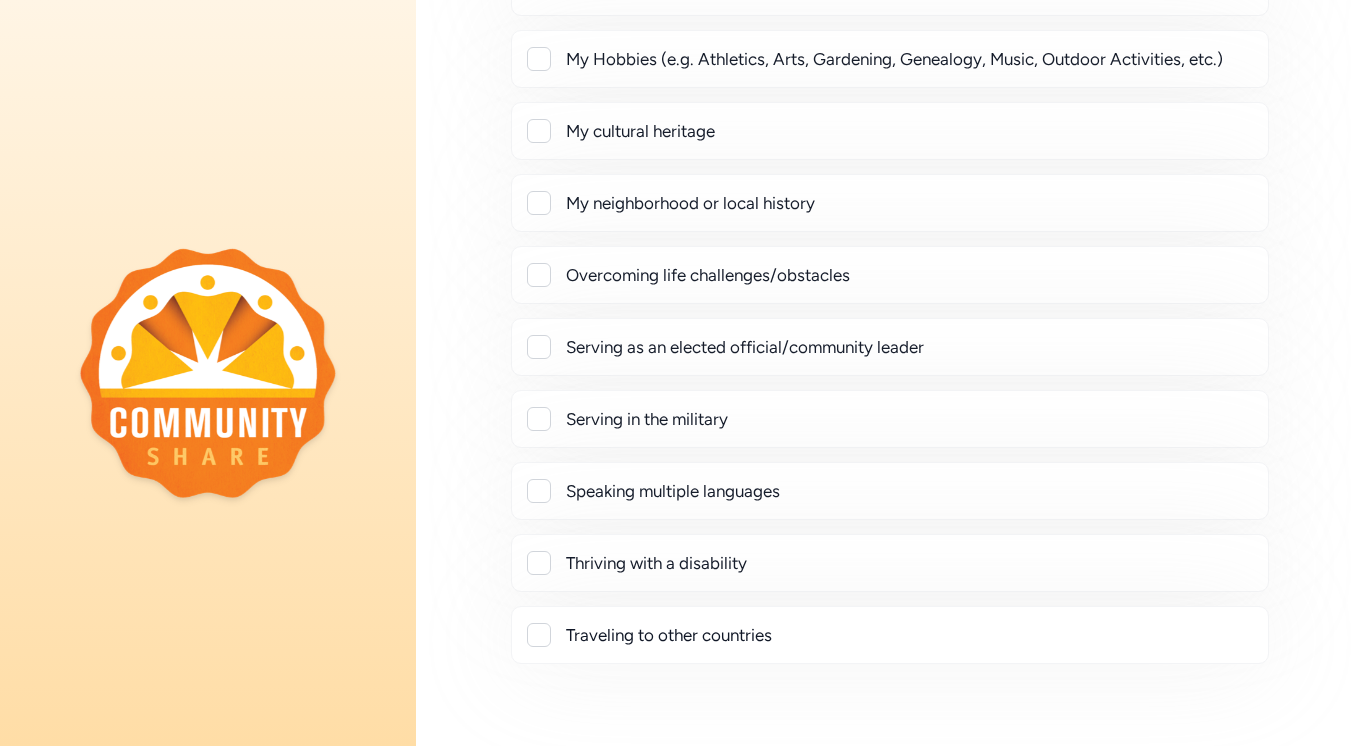scroll, scrollTop: 442, scrollLeft: 0, axis: vertical 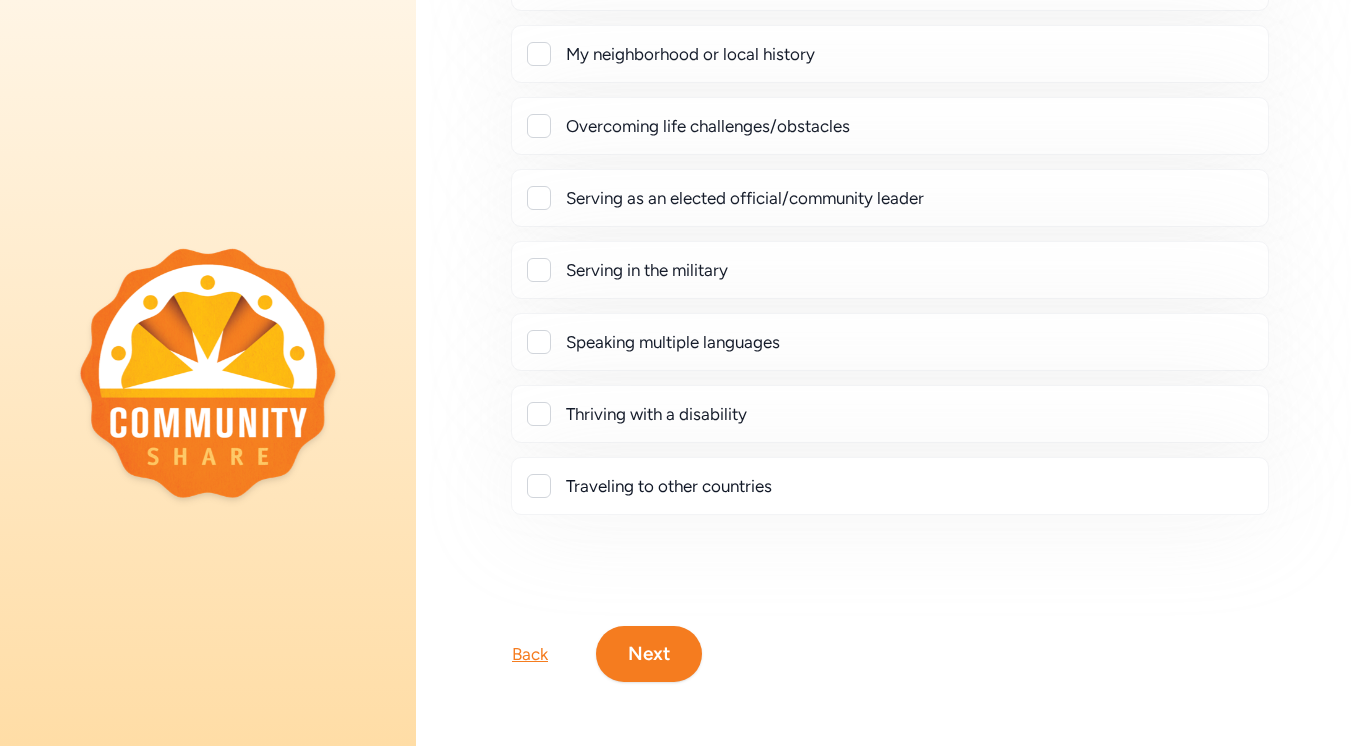 click on "Next" at bounding box center (649, 654) 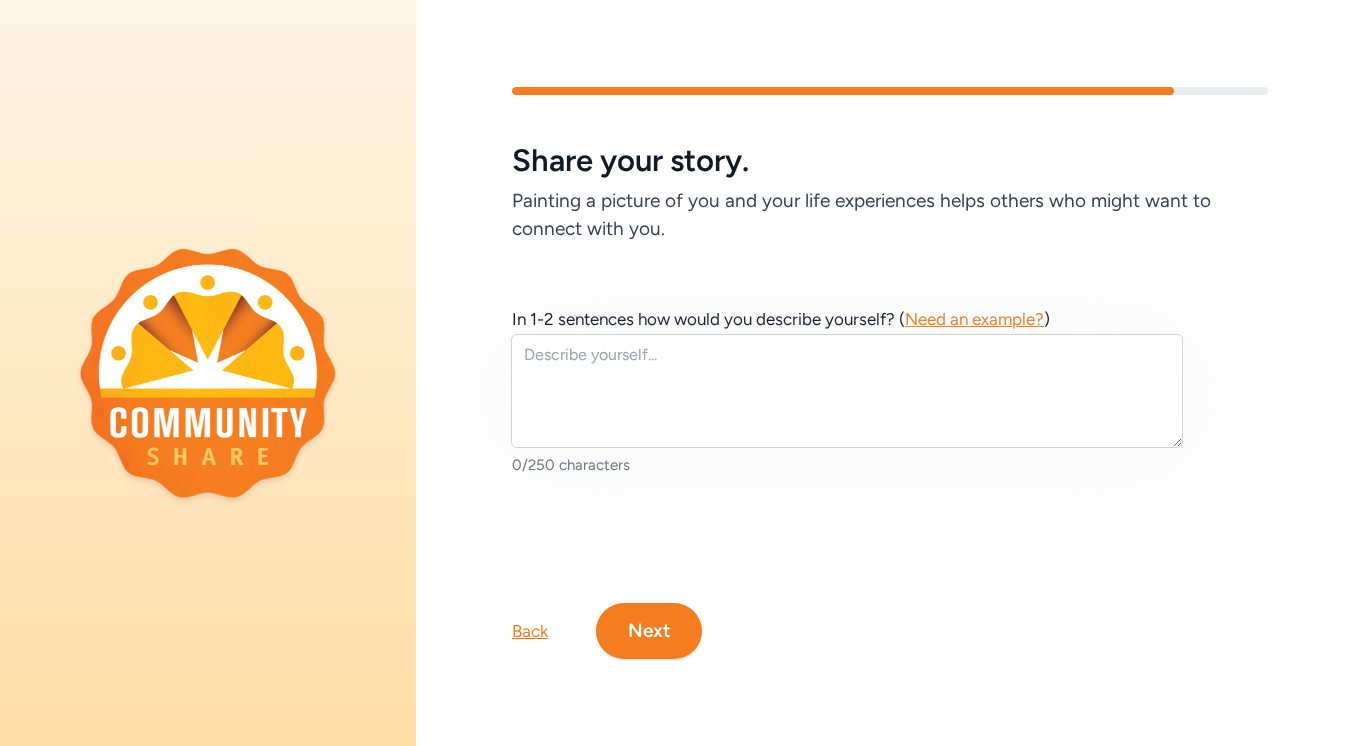 click on "Next" at bounding box center [649, 631] 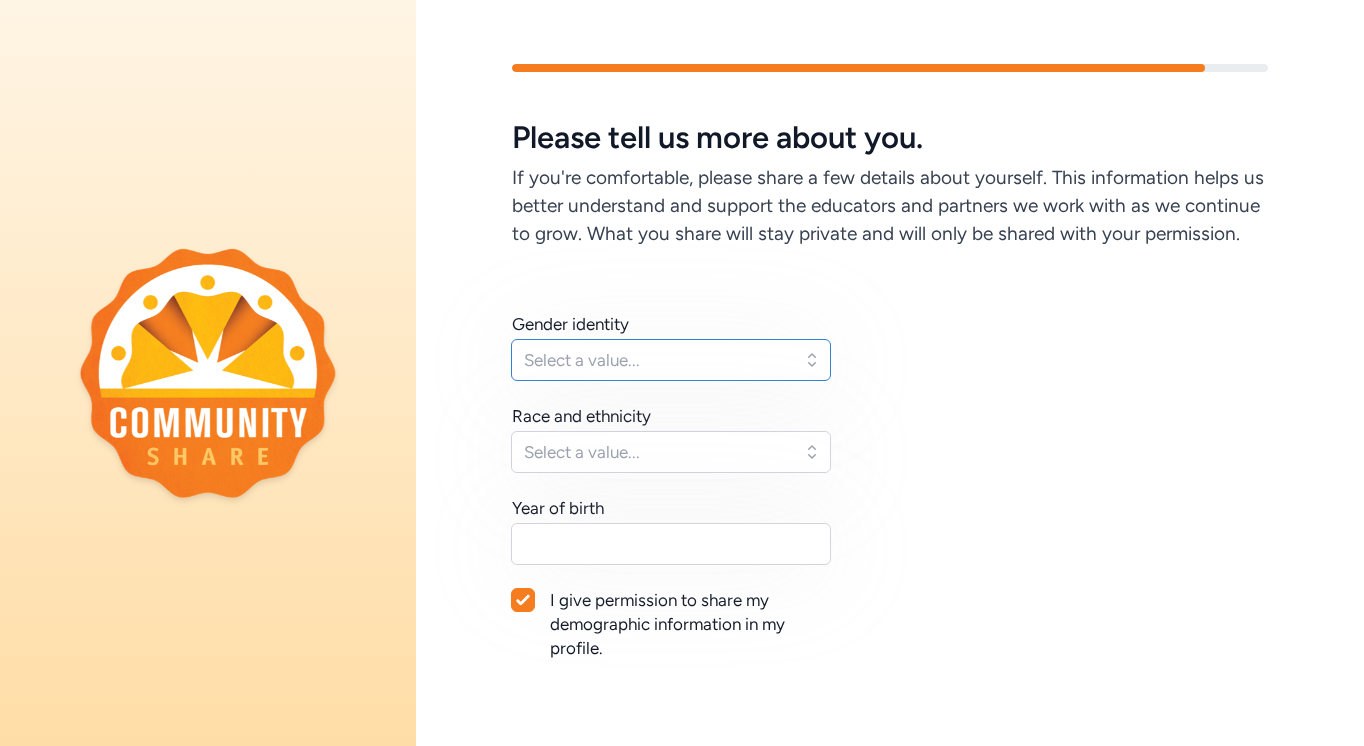 click on "Select a value..." at bounding box center [657, 360] 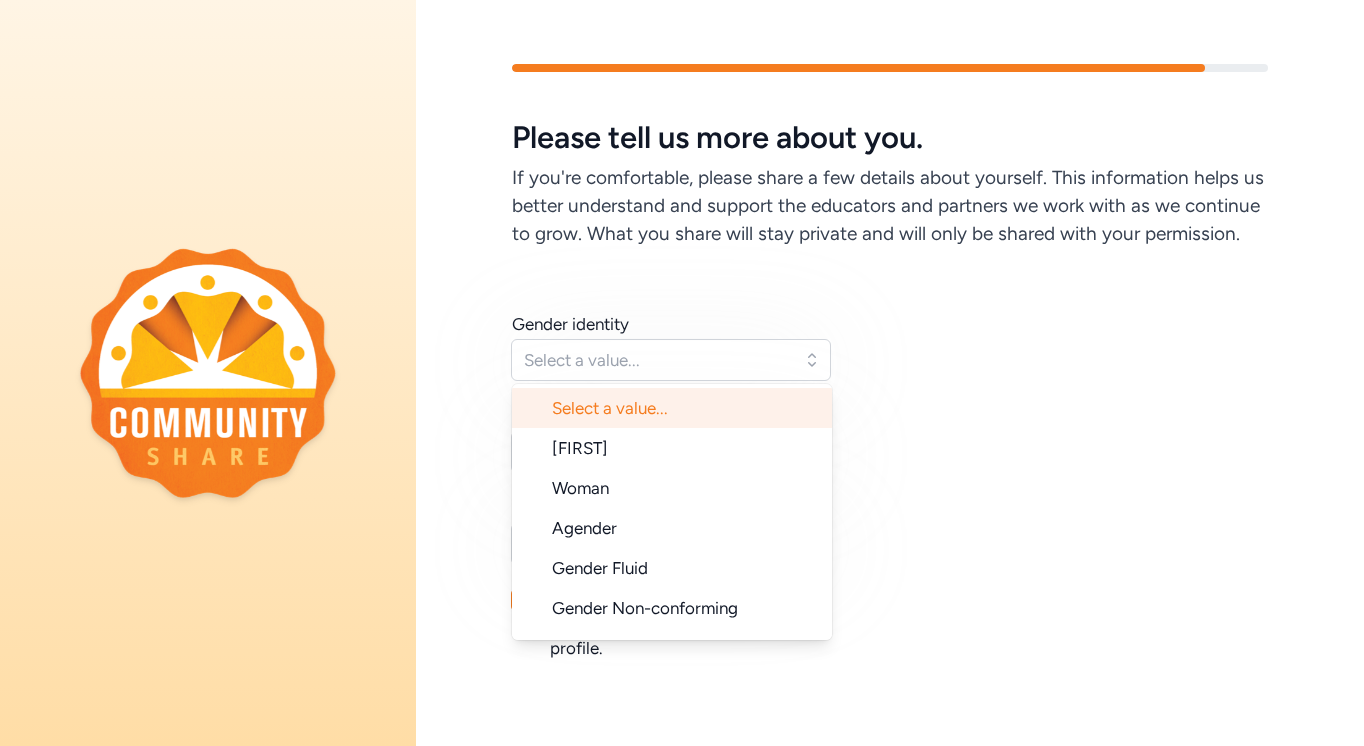 click on "Gender identity Select a value... Select a value... Man Woman Agender Gender Fluid Gender Non-conforming Genderqueer Non-binary Questioning Self Identify Another Option Prefer Not to Say Race and ethnicity Select a value... Year of birth I give permission to share my demographic information in my profile." at bounding box center (890, 510) 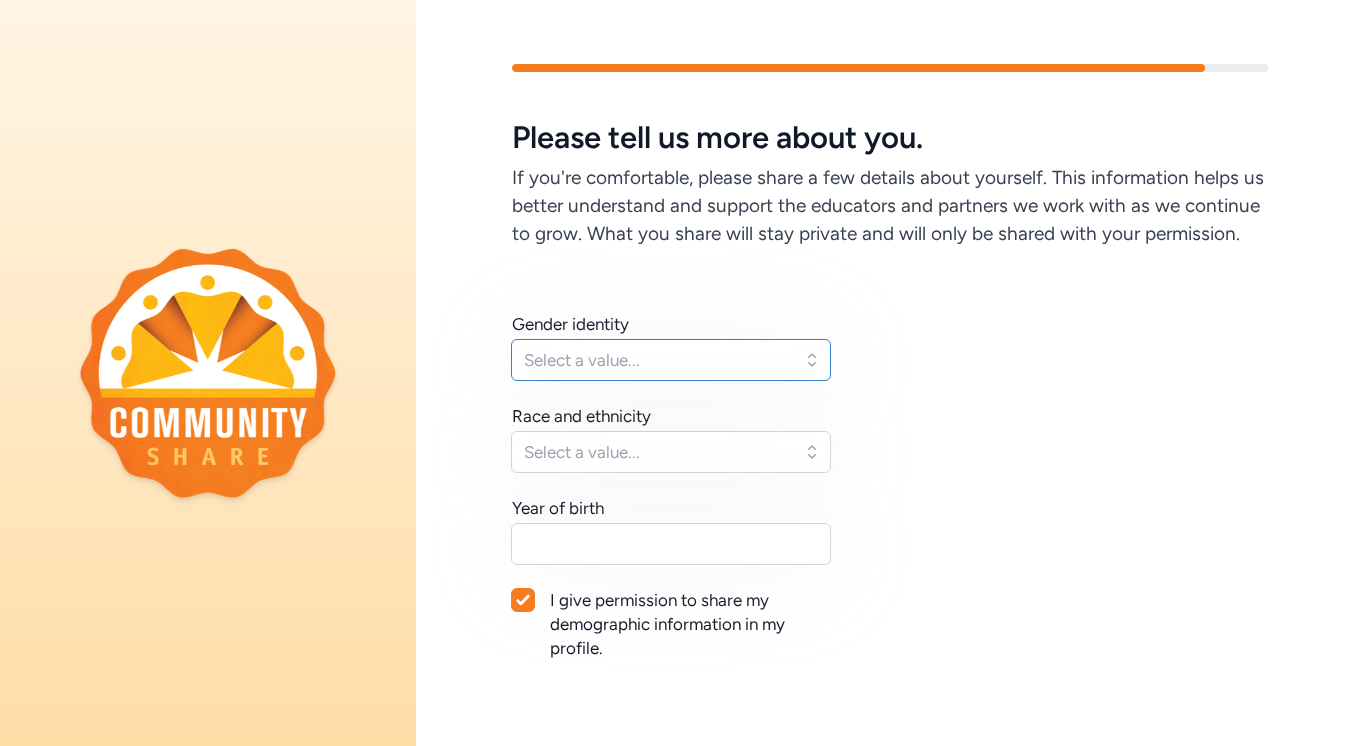 scroll, scrollTop: 146, scrollLeft: 0, axis: vertical 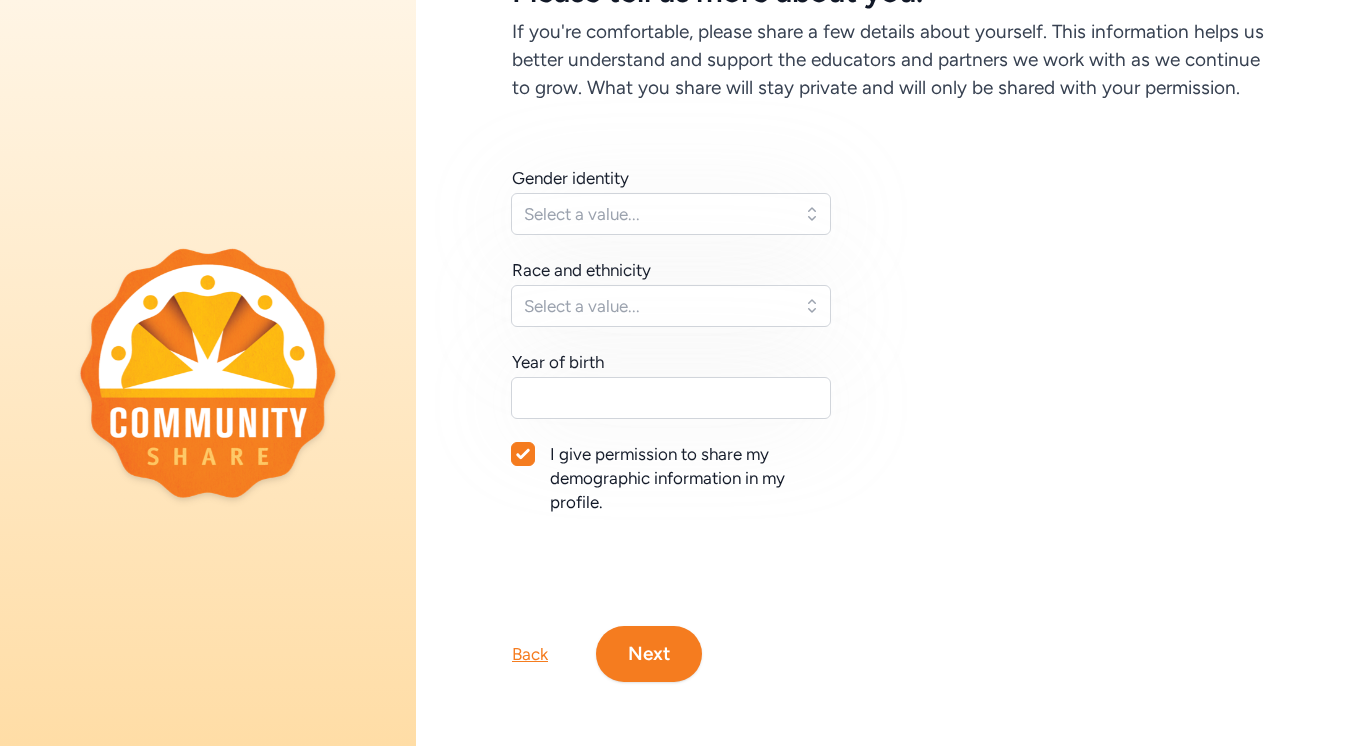 click at bounding box center (523, 454) 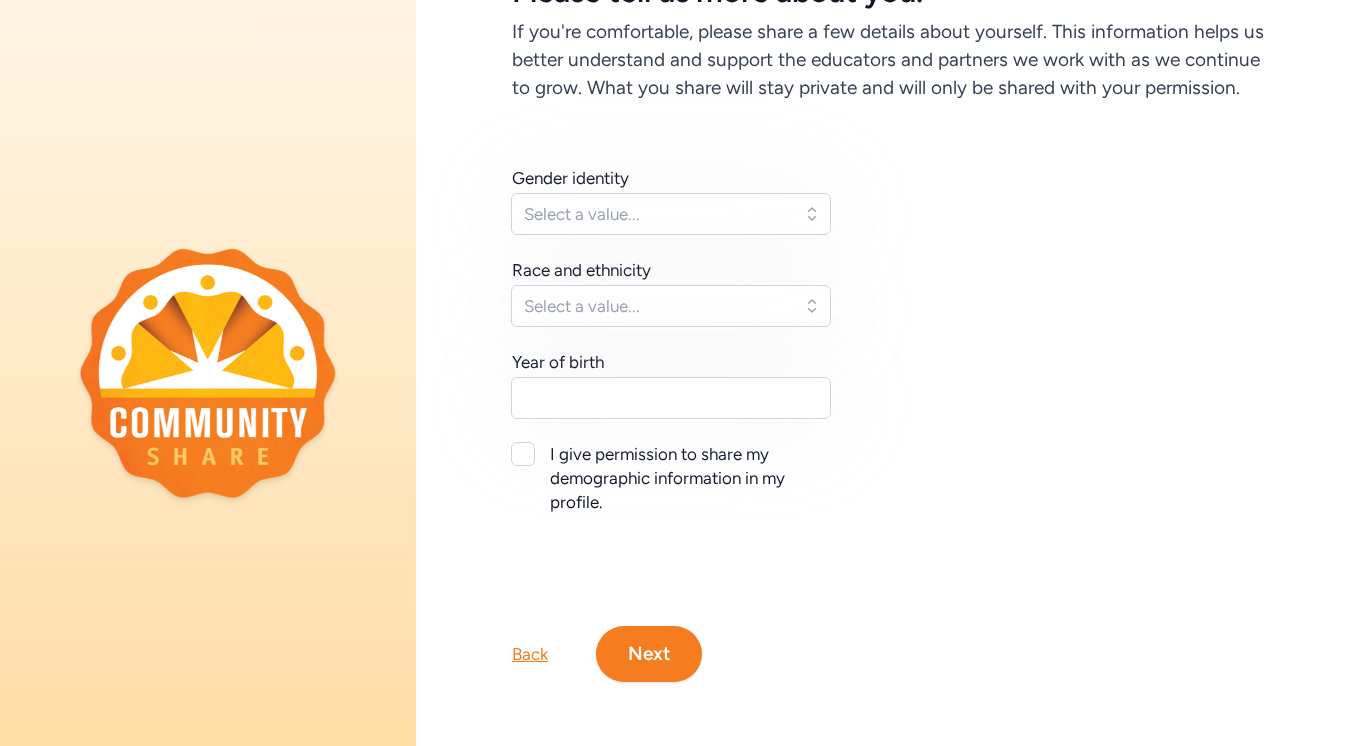 click on "Next" at bounding box center [649, 654] 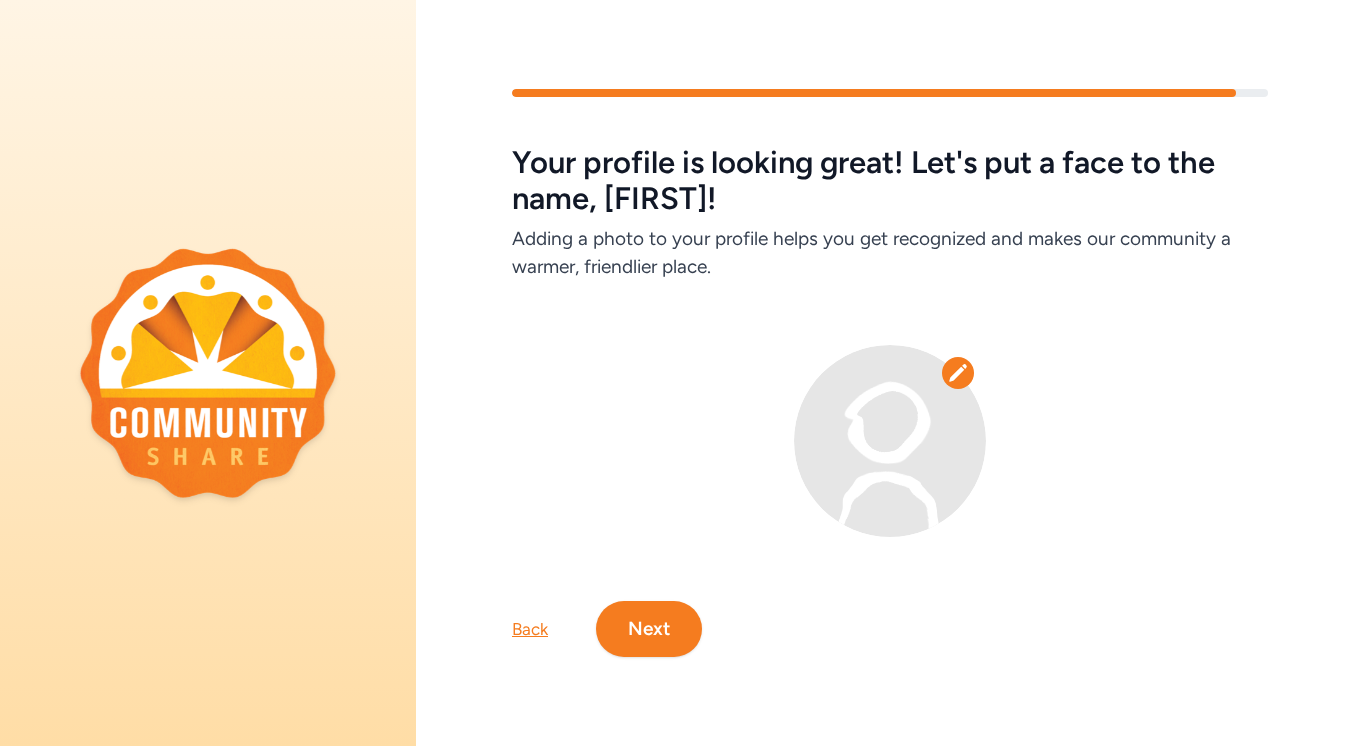 click on "Next" at bounding box center [649, 629] 